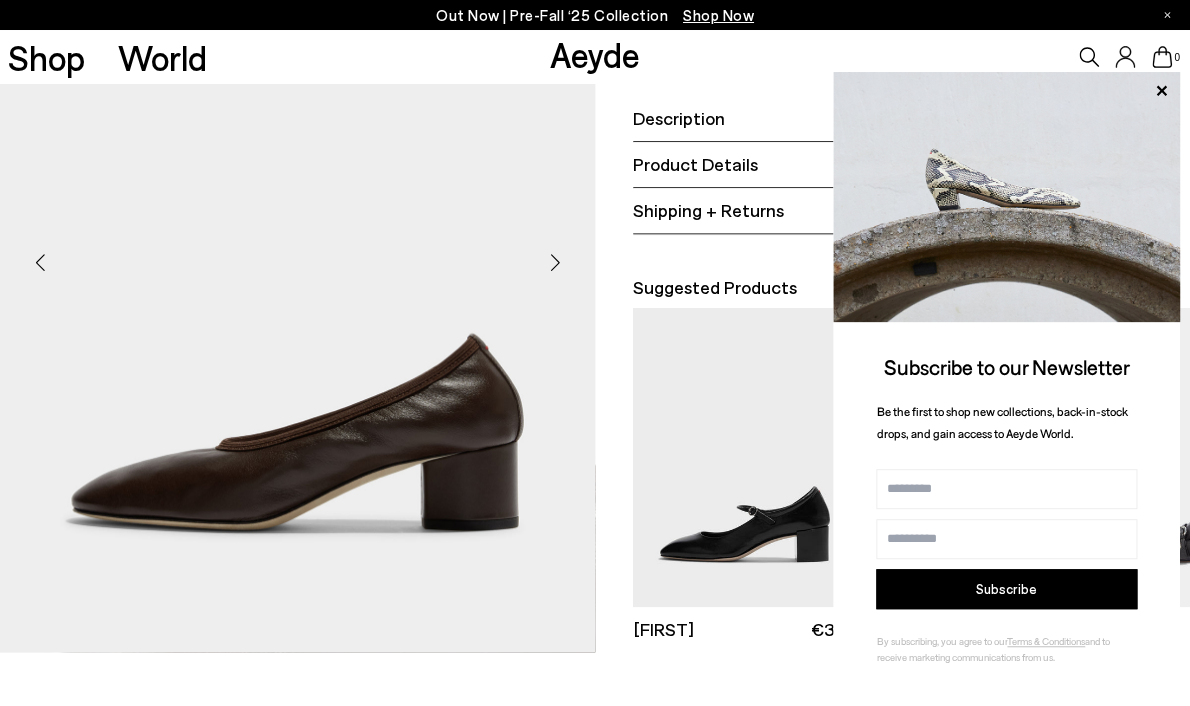 scroll, scrollTop: 390, scrollLeft: 0, axis: vertical 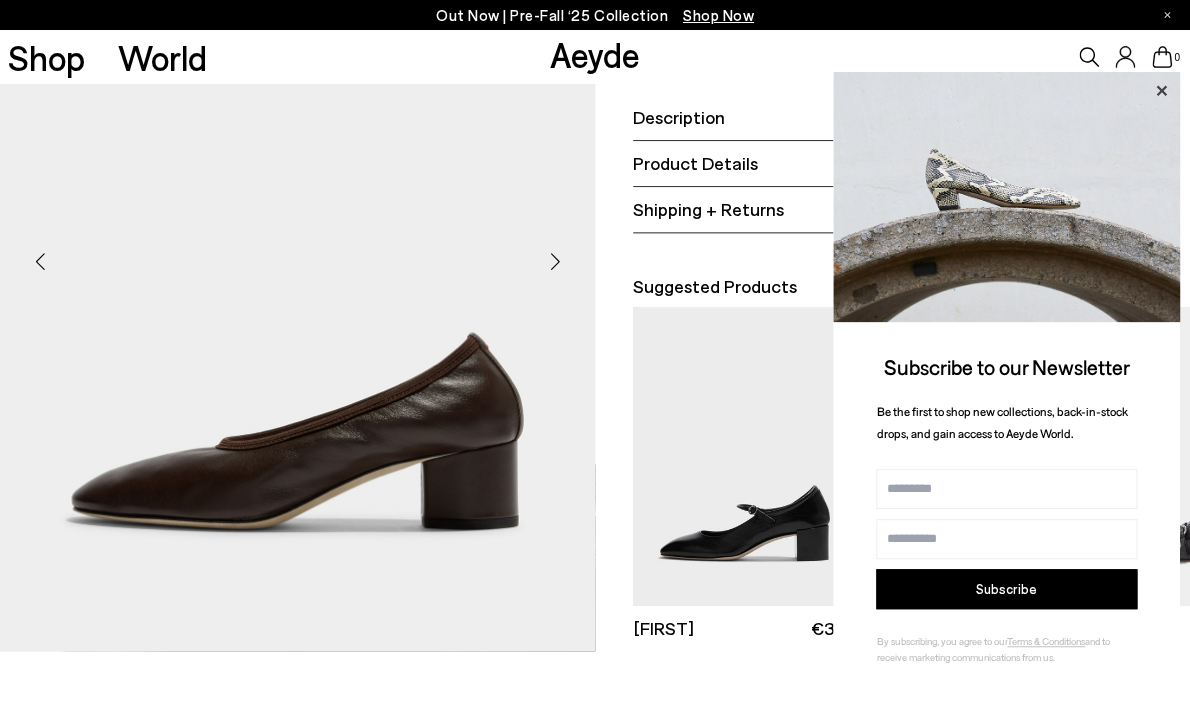 click 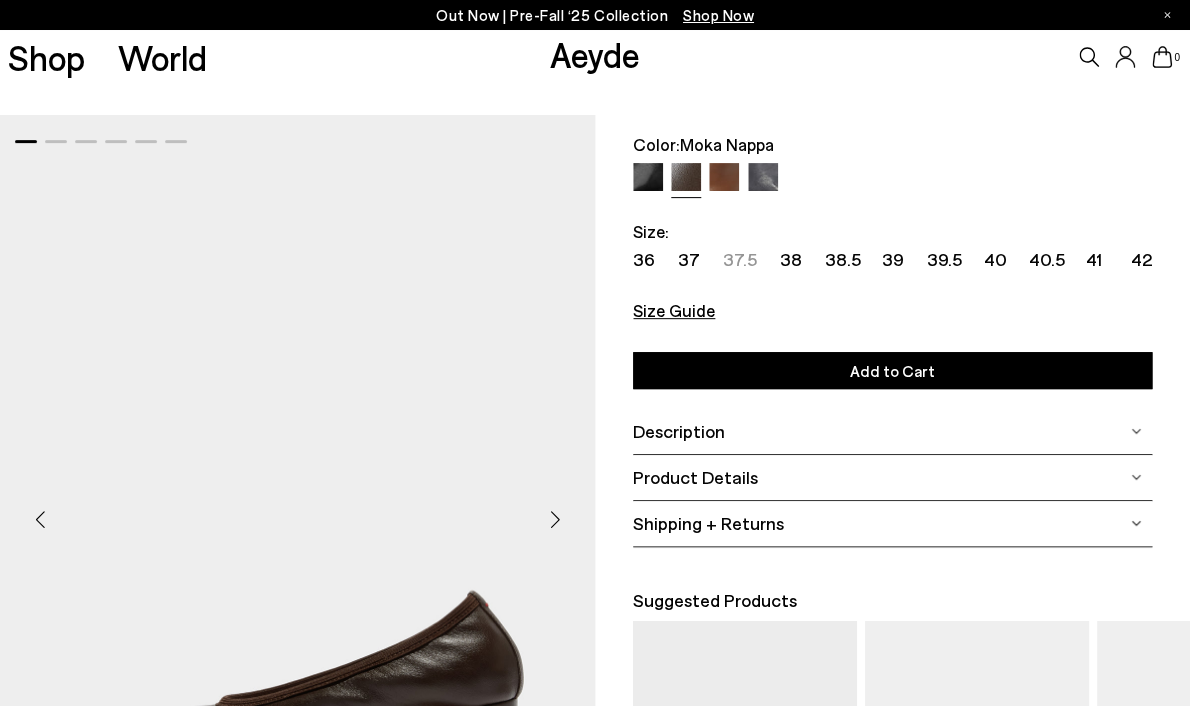 scroll, scrollTop: 0, scrollLeft: 0, axis: both 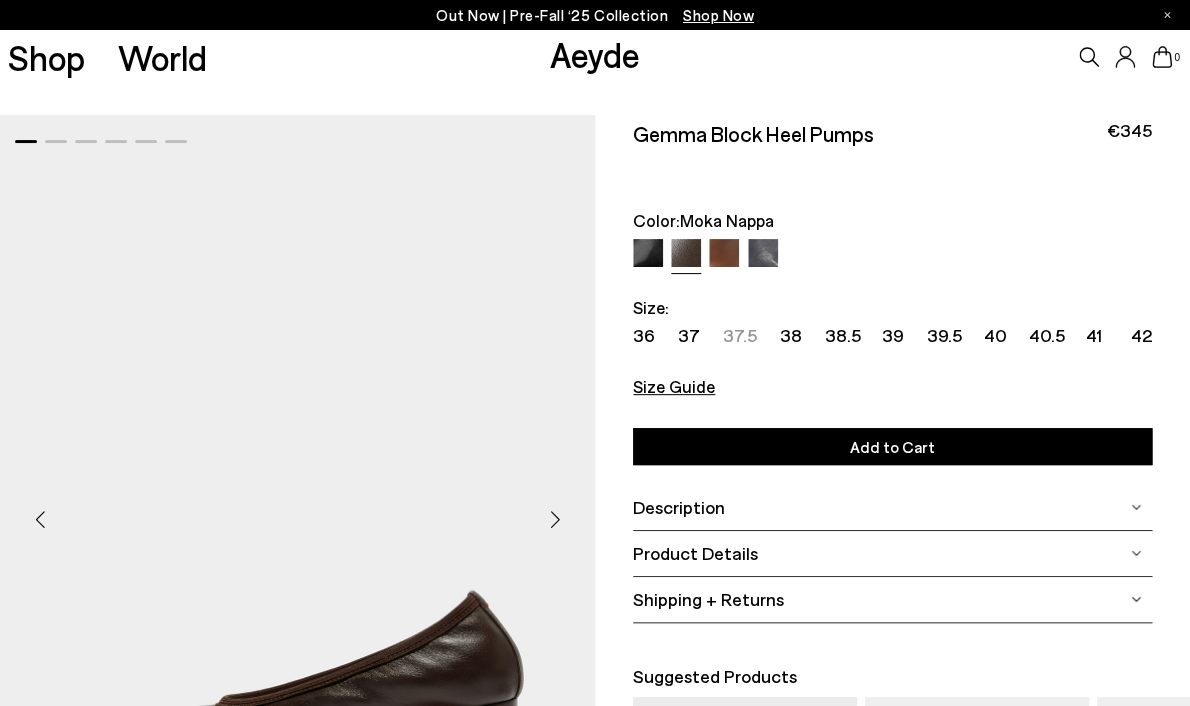 click on "Shop Now" at bounding box center [718, 15] 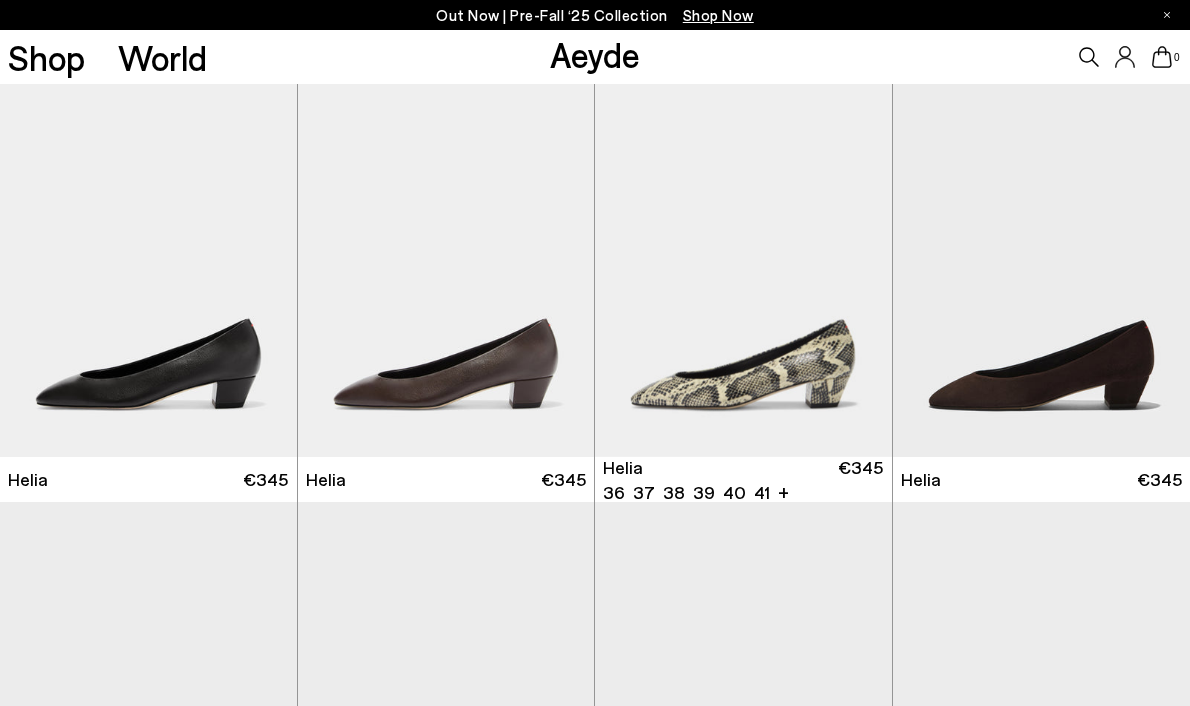 scroll, scrollTop: 0, scrollLeft: 0, axis: both 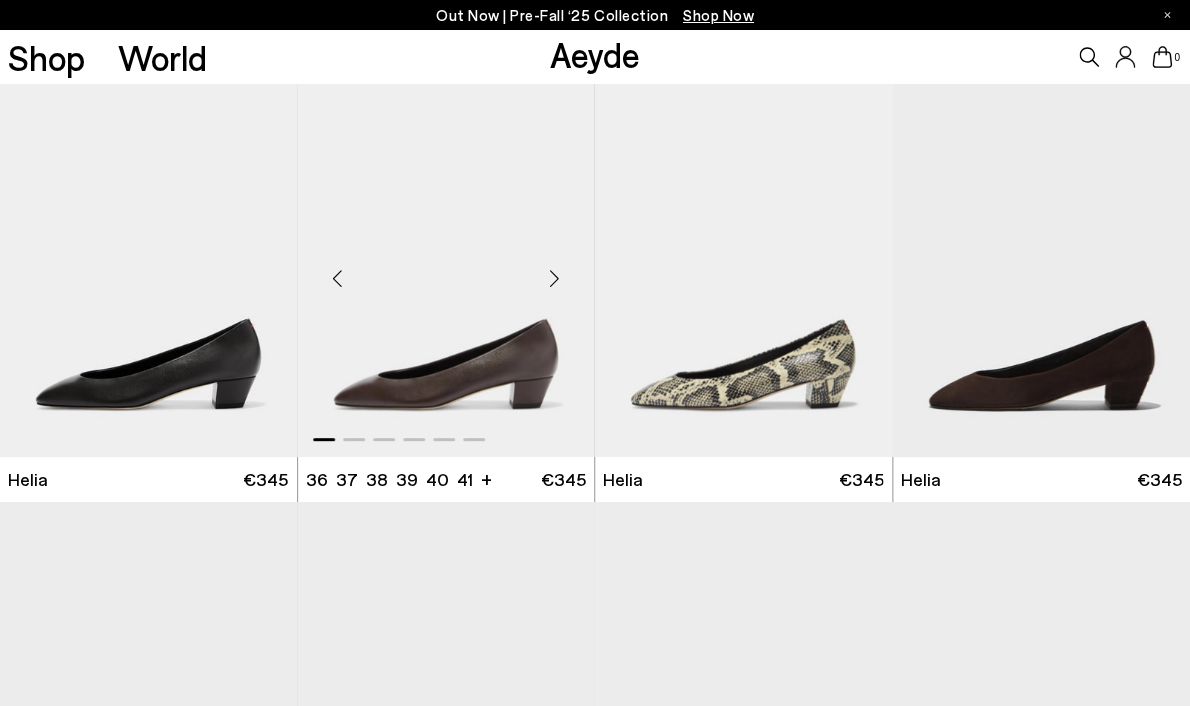 click at bounding box center [554, 279] 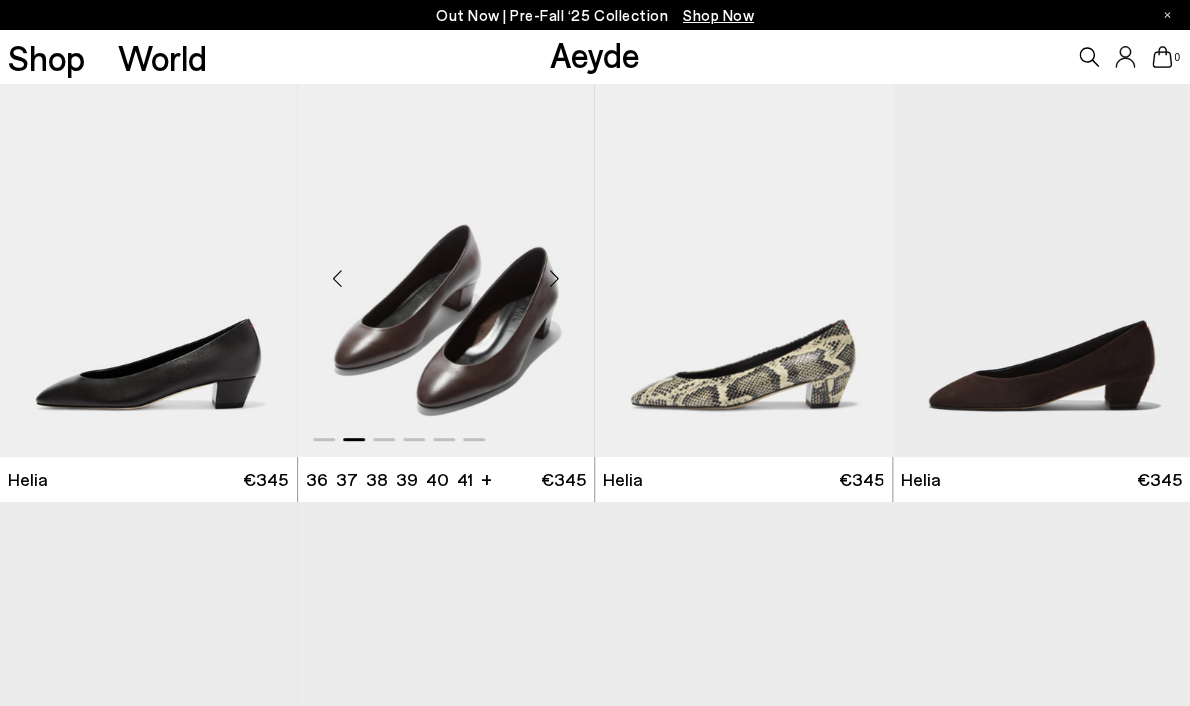 click at bounding box center [554, 279] 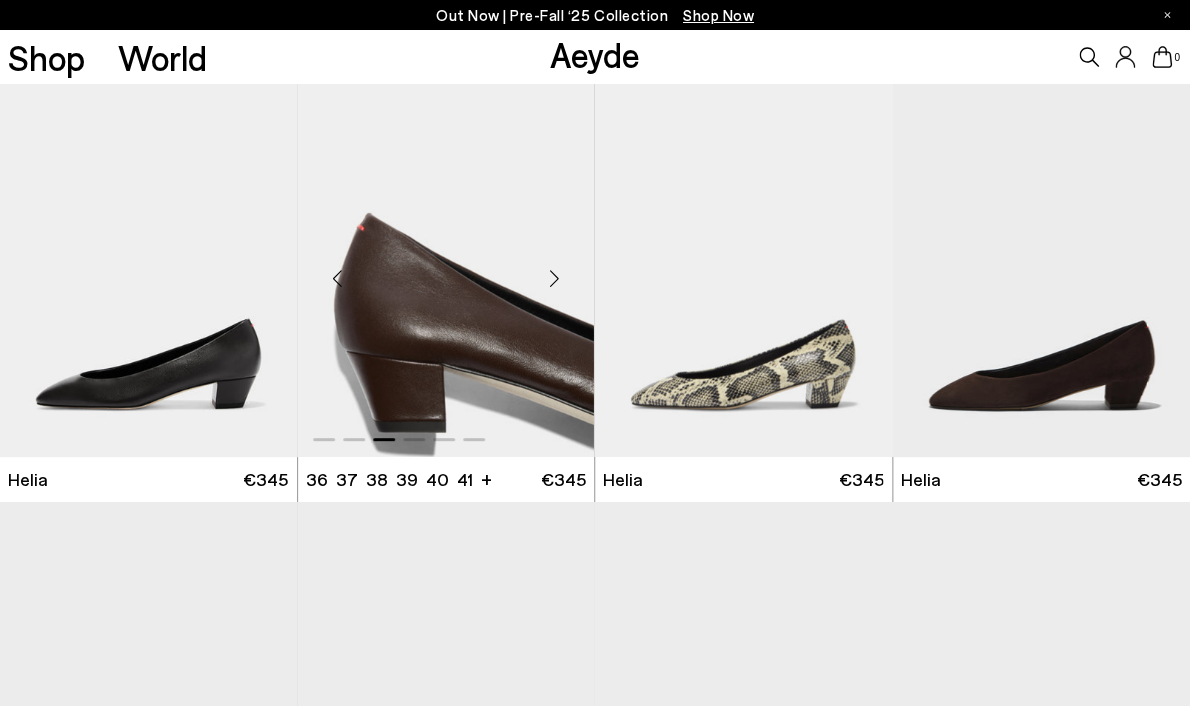 click at bounding box center (554, 279) 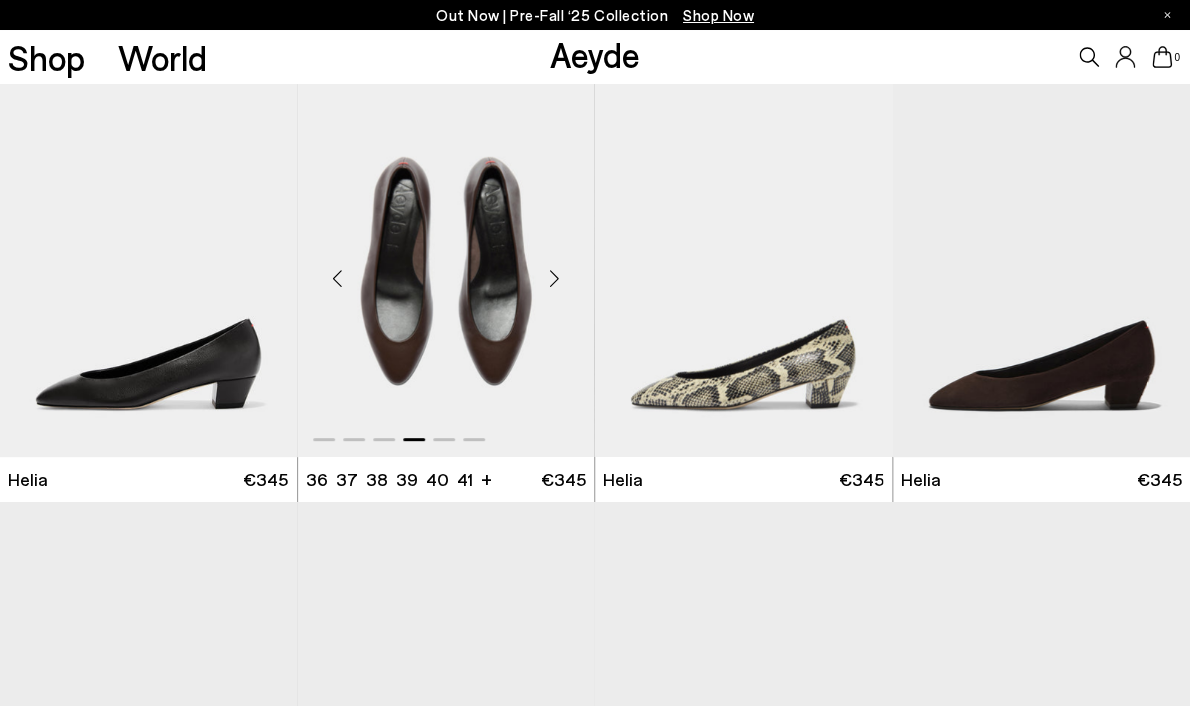 click at bounding box center (554, 279) 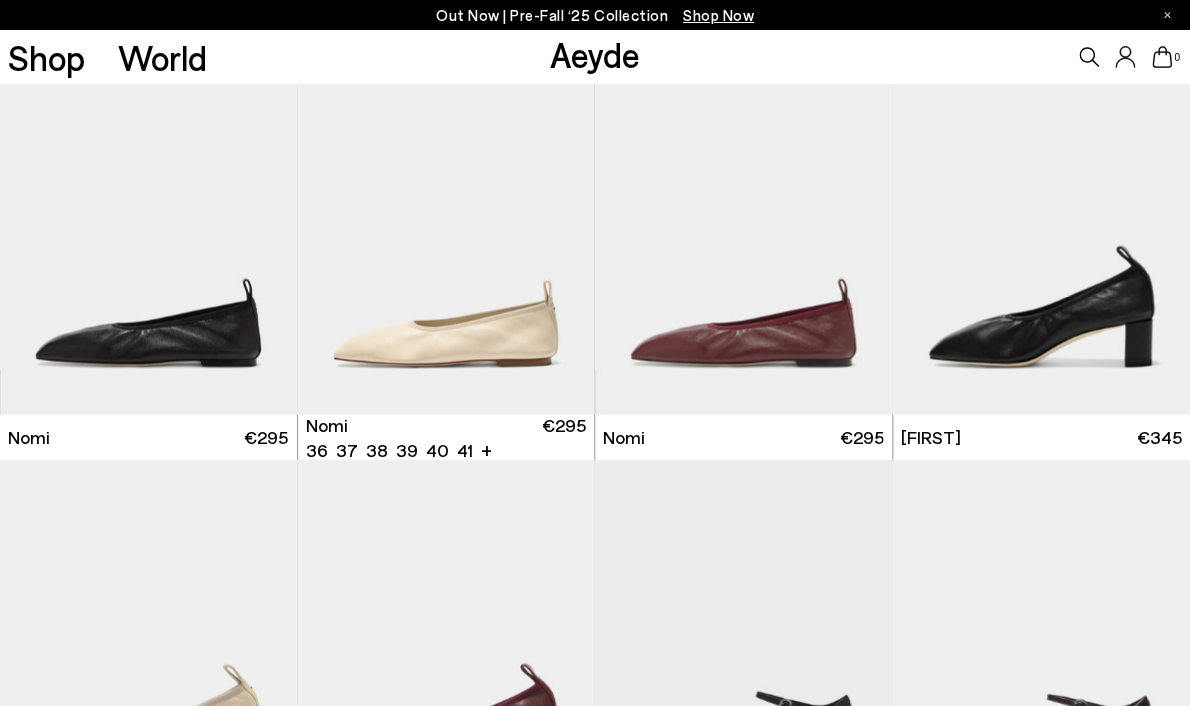 scroll, scrollTop: 1309, scrollLeft: 0, axis: vertical 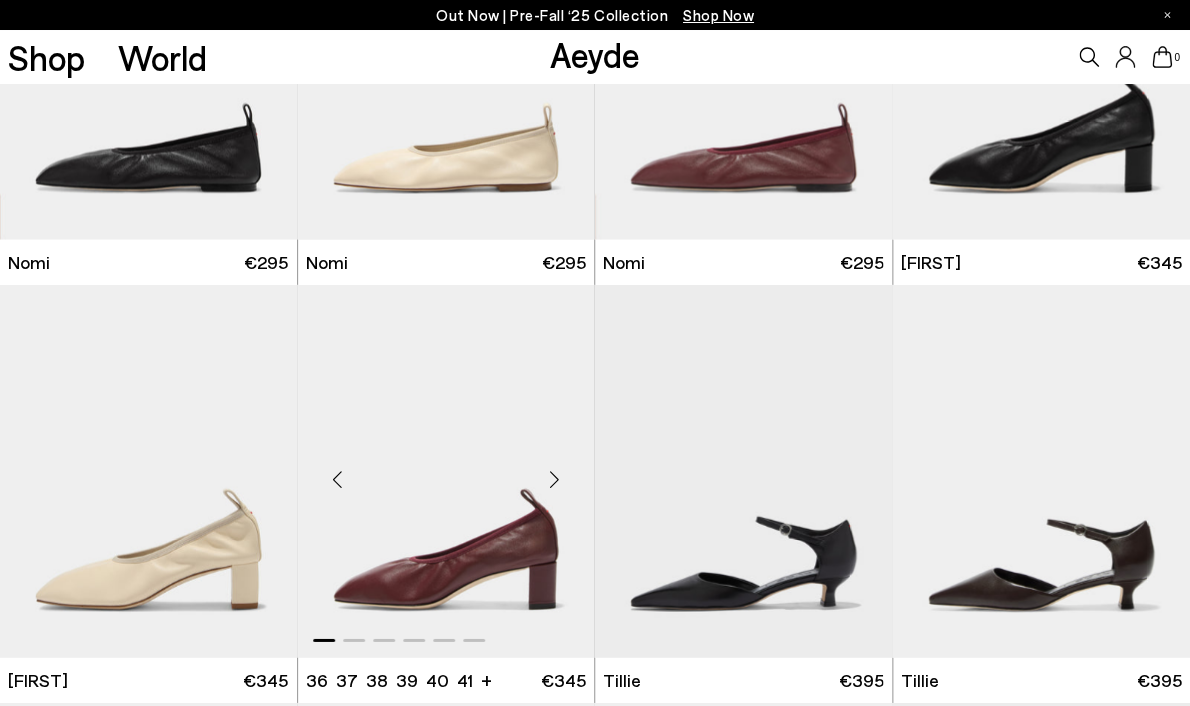 click at bounding box center [554, 480] 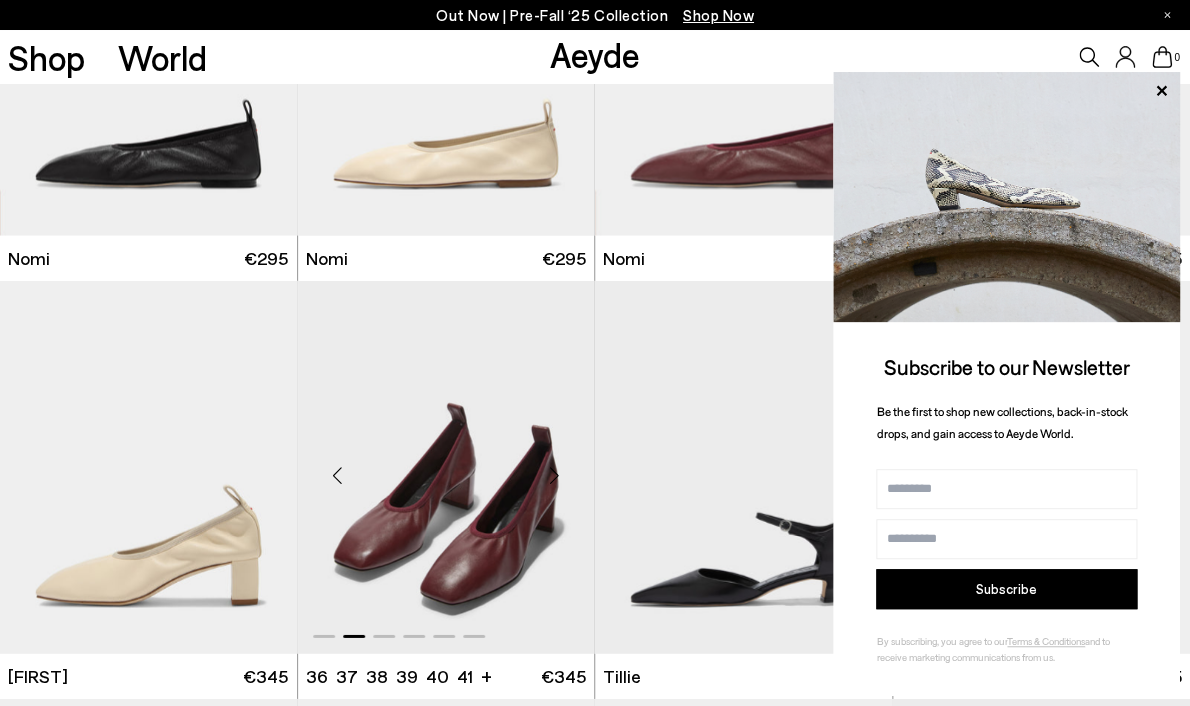 scroll, scrollTop: 1469, scrollLeft: 0, axis: vertical 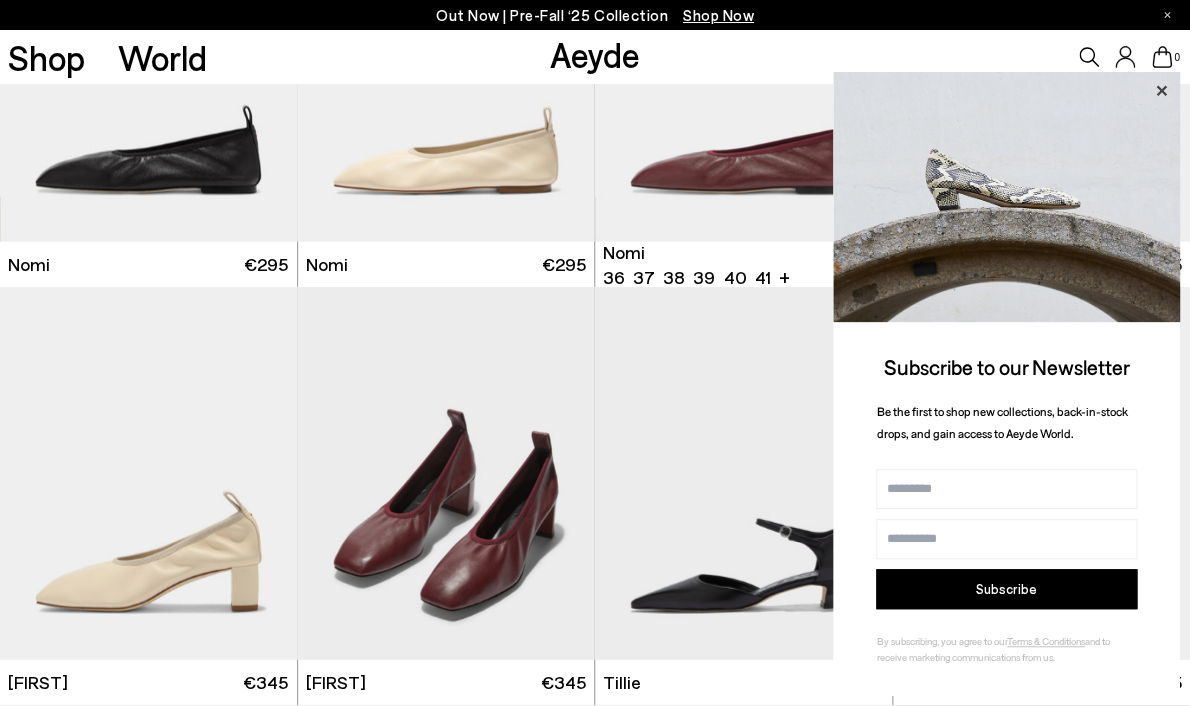 click 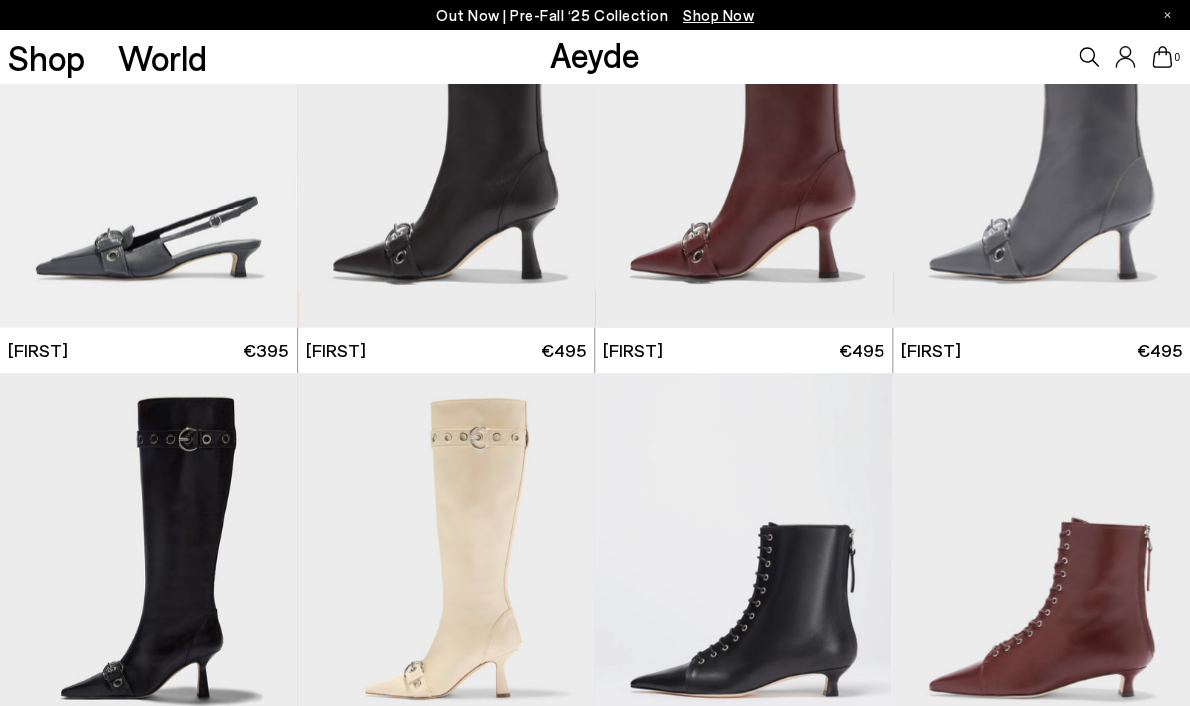 scroll, scrollTop: 3902, scrollLeft: 0, axis: vertical 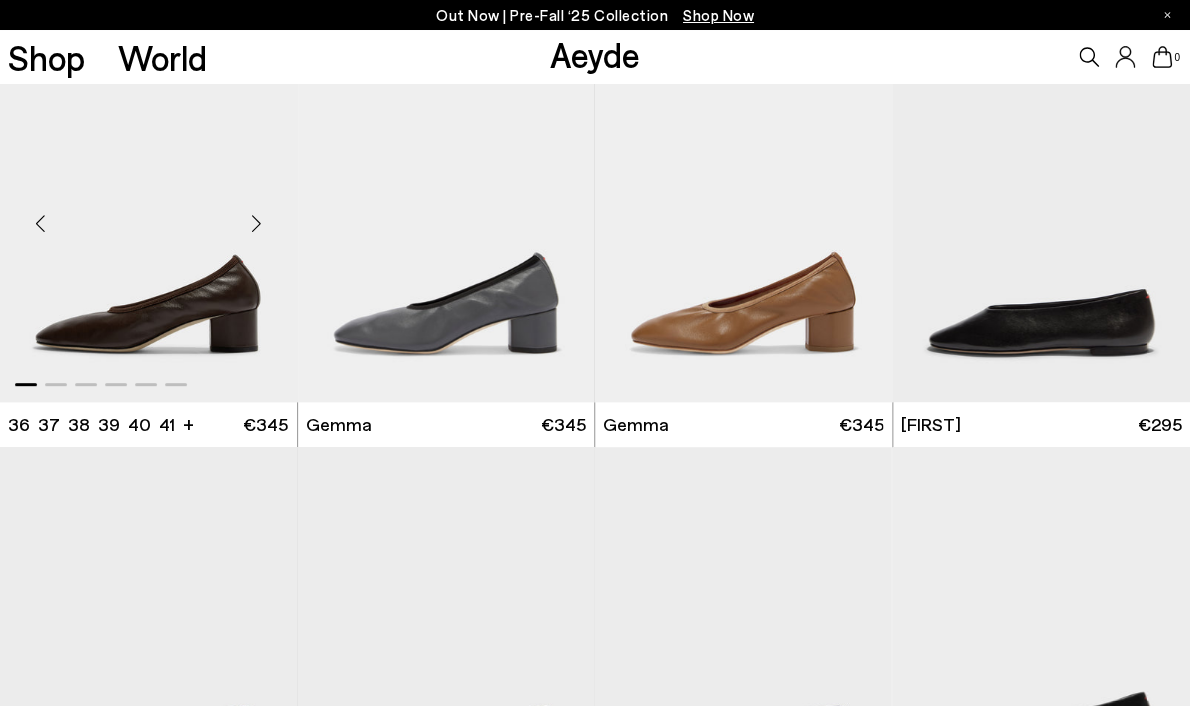 click at bounding box center (257, 223) 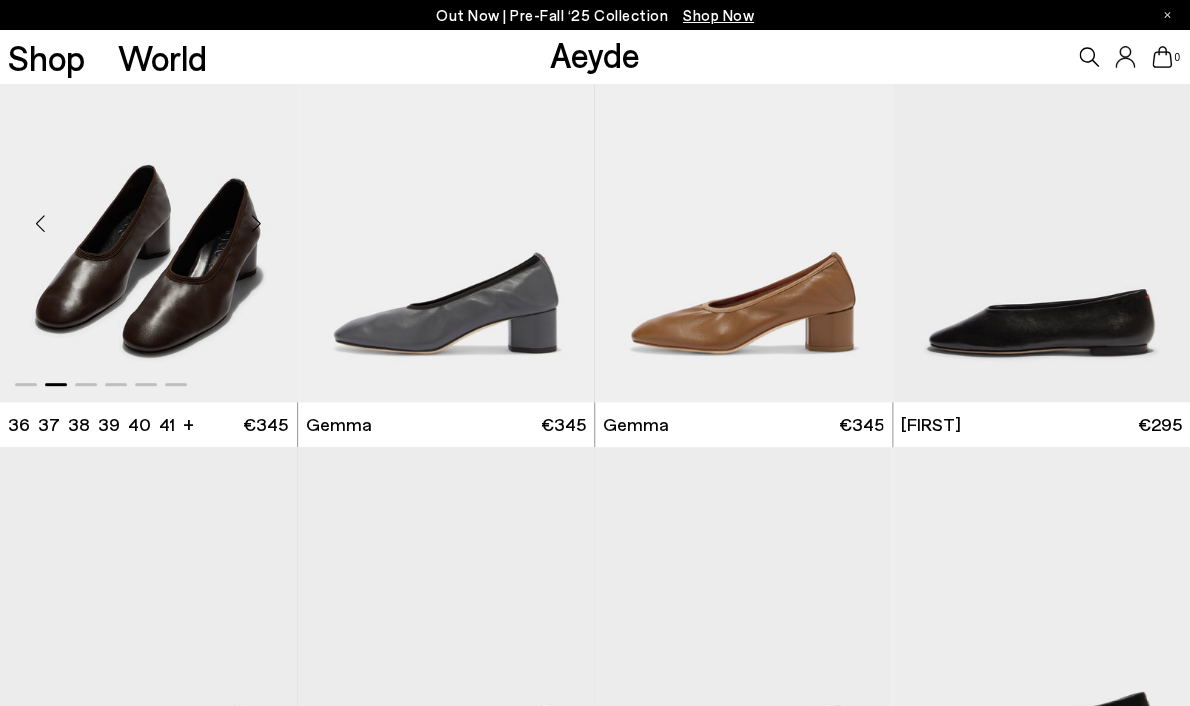 click at bounding box center [257, 223] 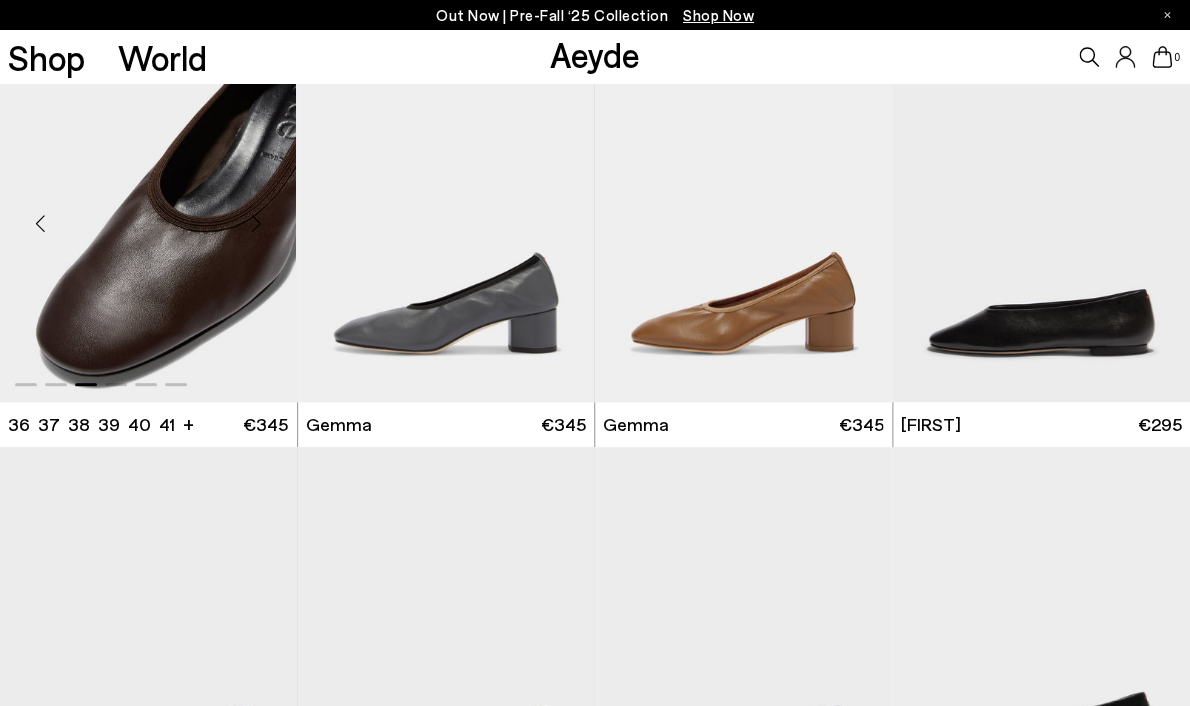 click at bounding box center [257, 223] 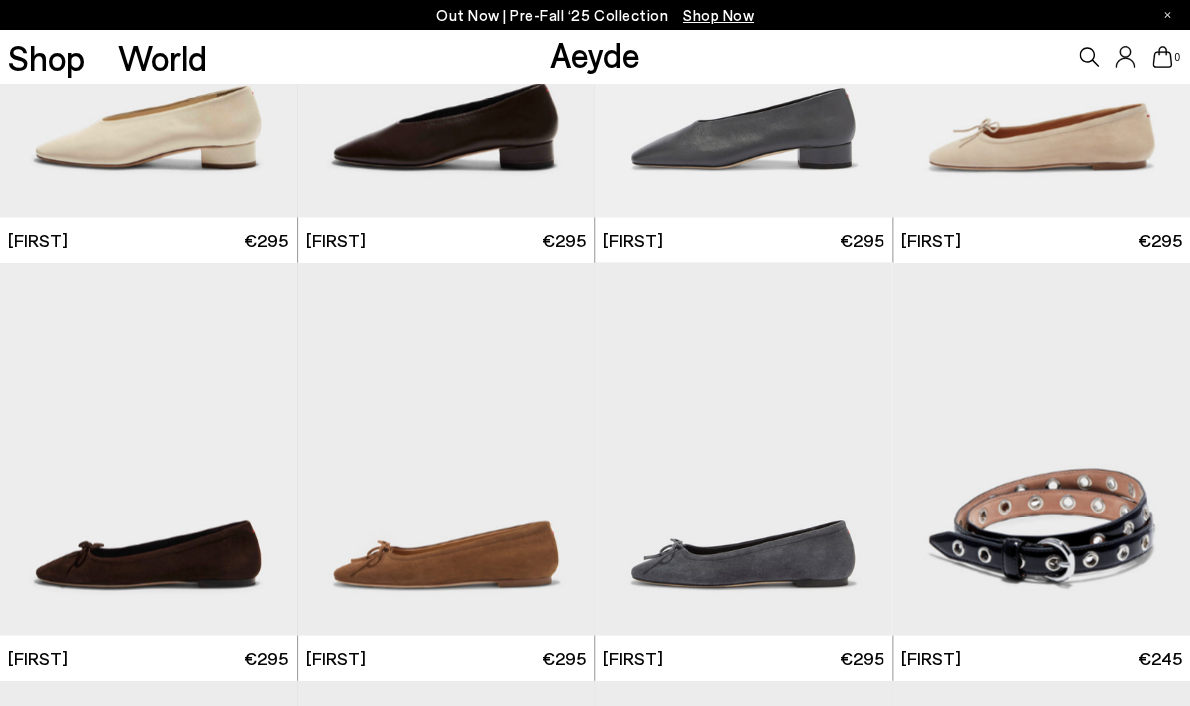 scroll, scrollTop: 8218, scrollLeft: 0, axis: vertical 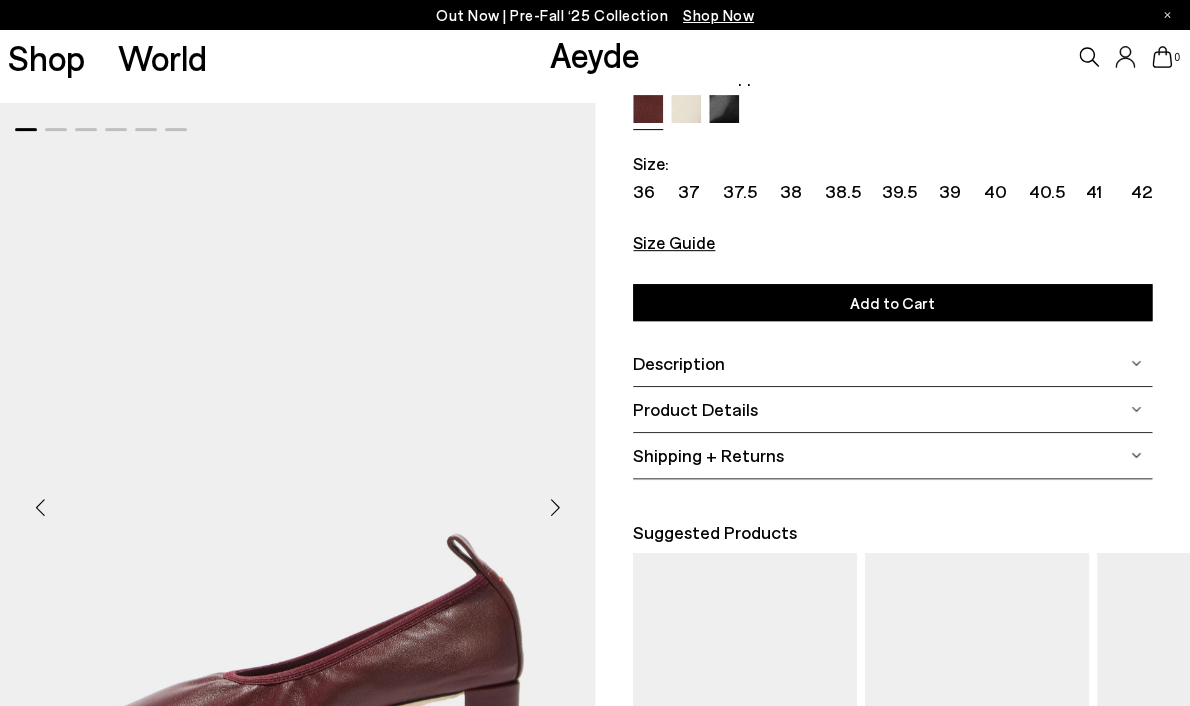 click at bounding box center (555, 508) 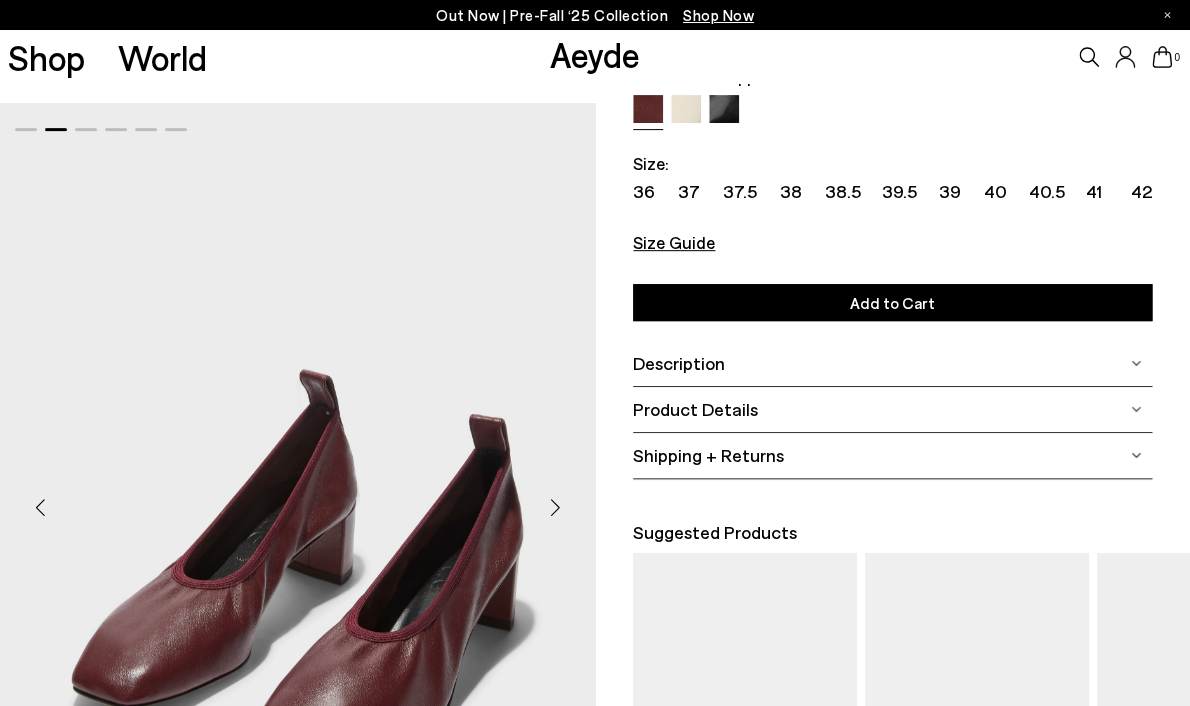 click at bounding box center [555, 508] 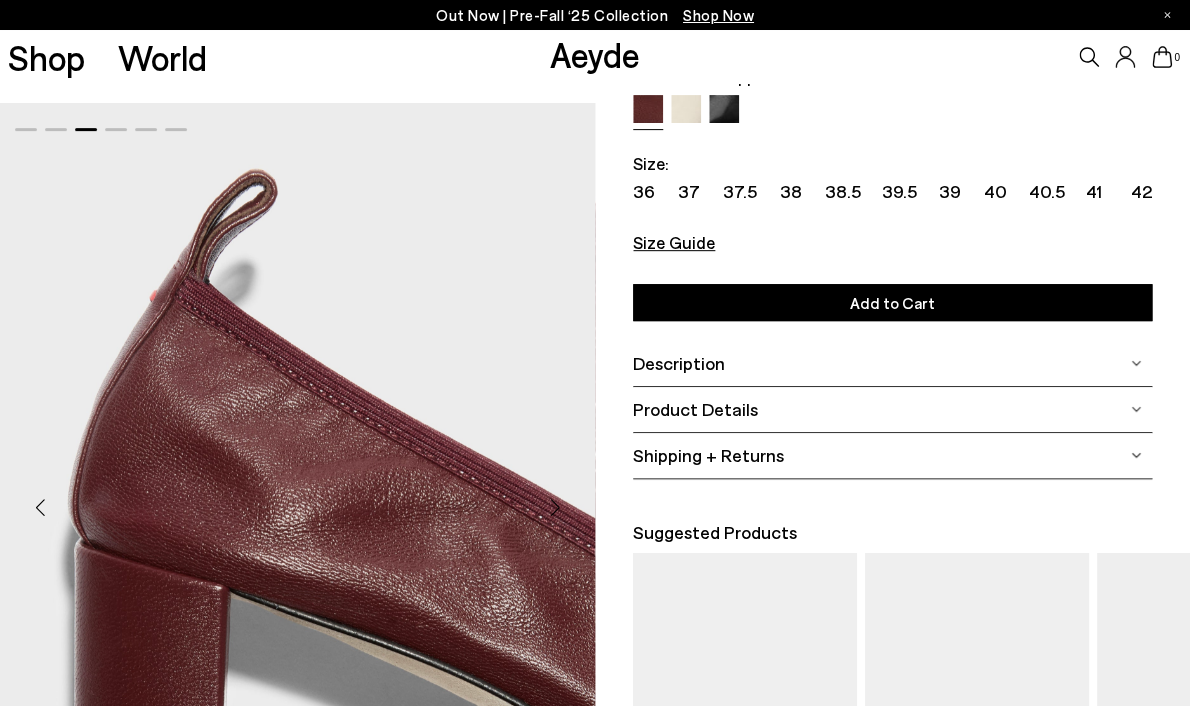 click at bounding box center (555, 508) 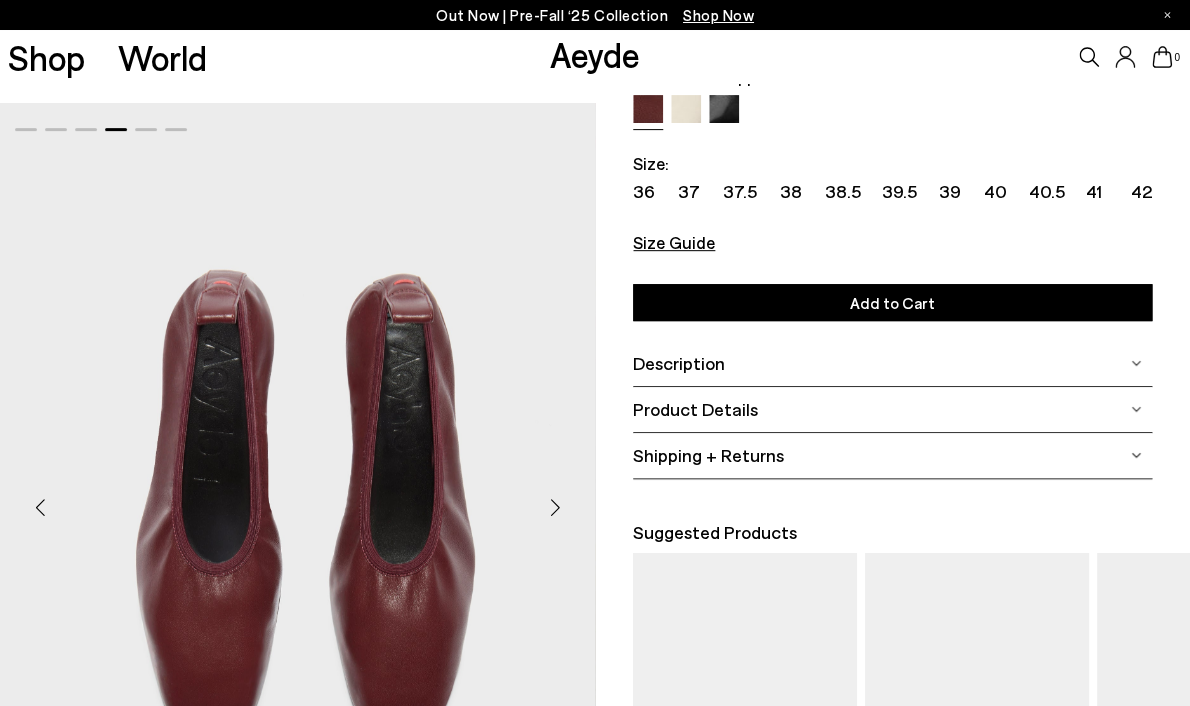 click at bounding box center [555, 508] 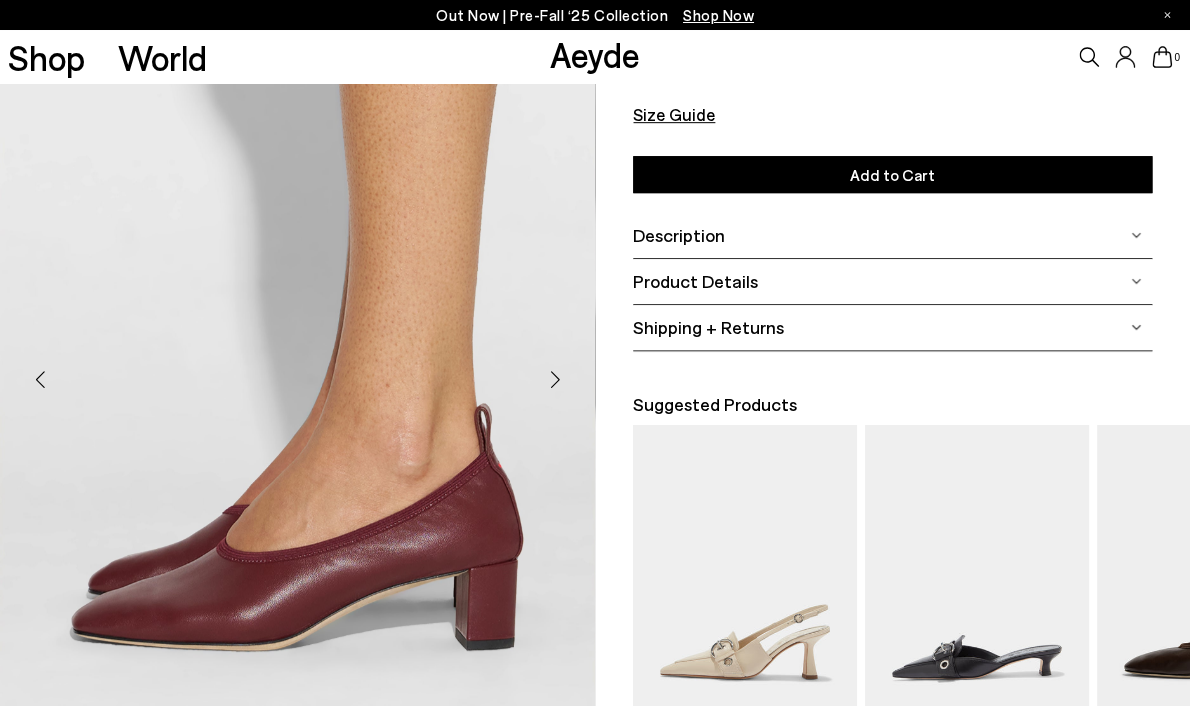 scroll, scrollTop: 276, scrollLeft: 0, axis: vertical 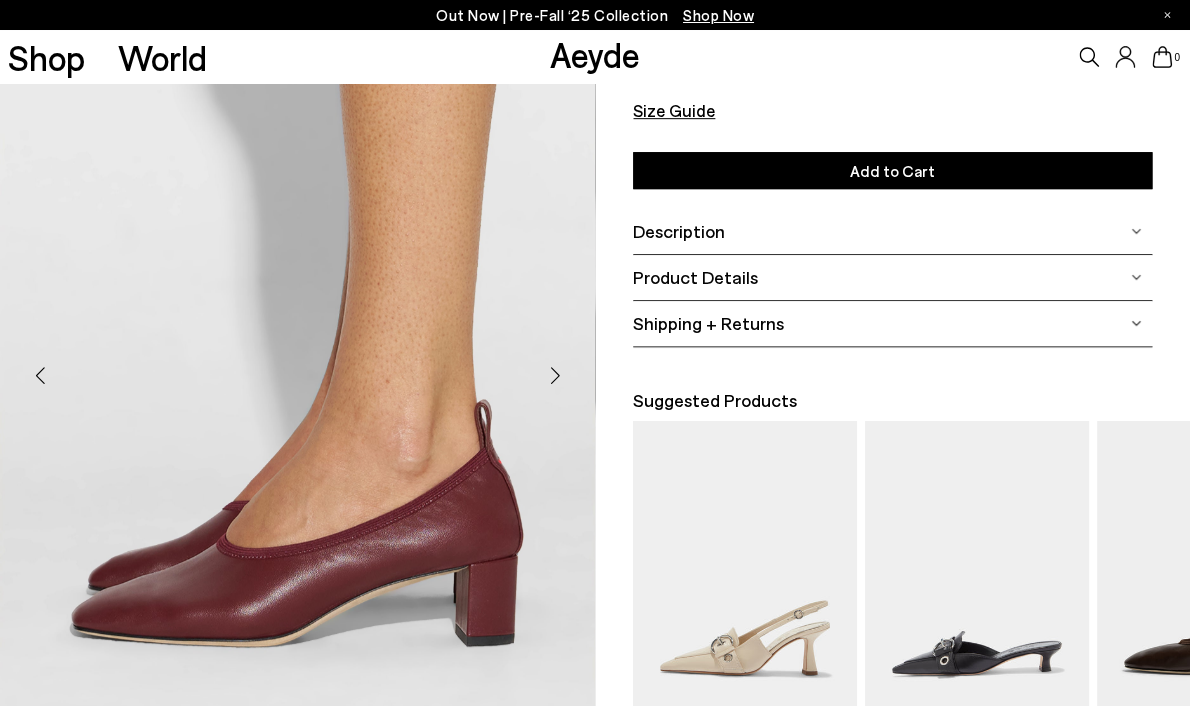 click at bounding box center [555, 376] 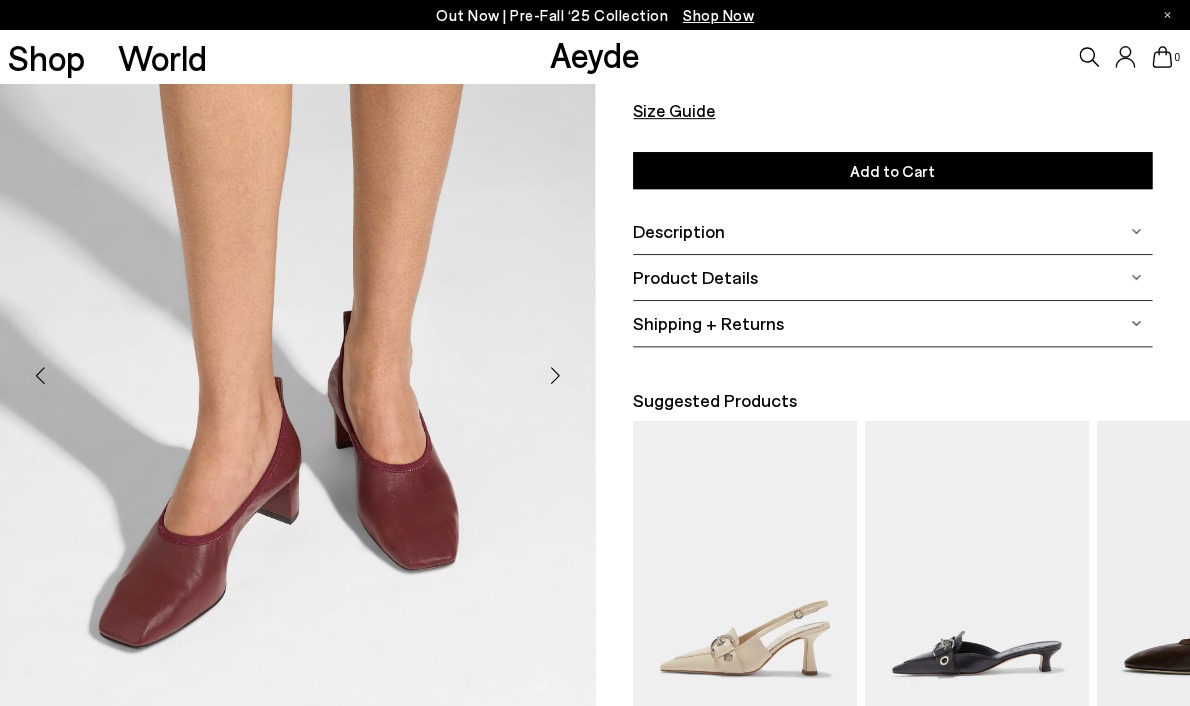 click at bounding box center (555, 376) 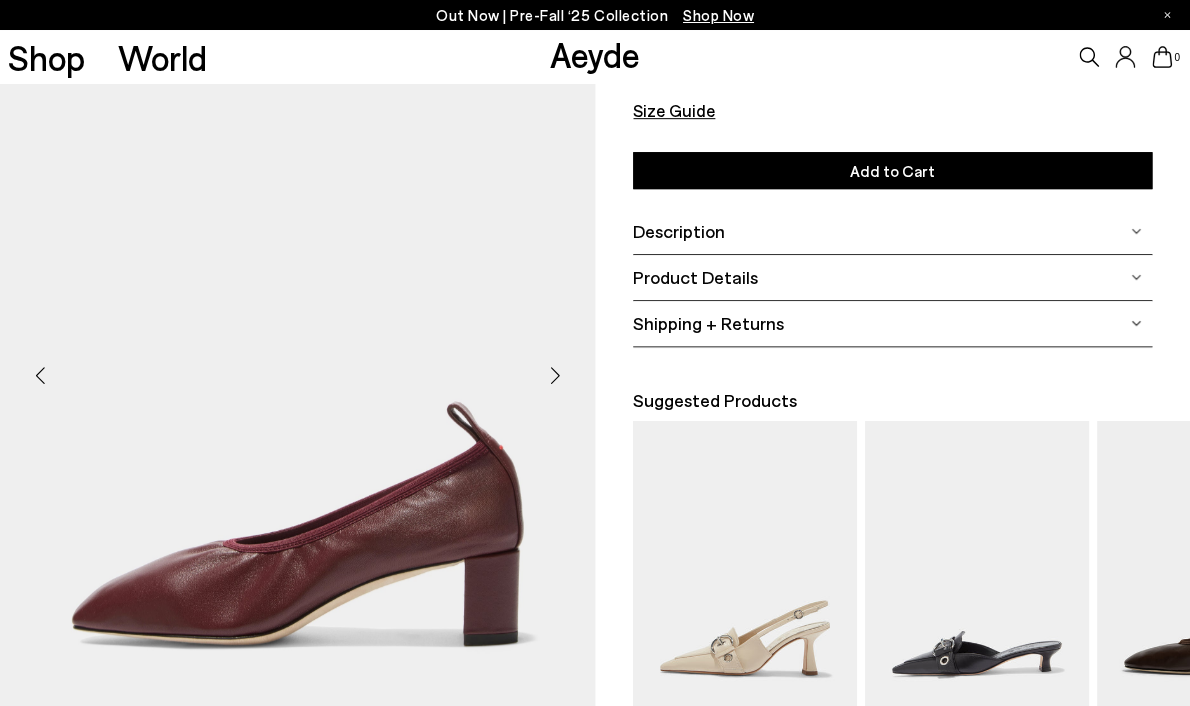 click at bounding box center (555, 376) 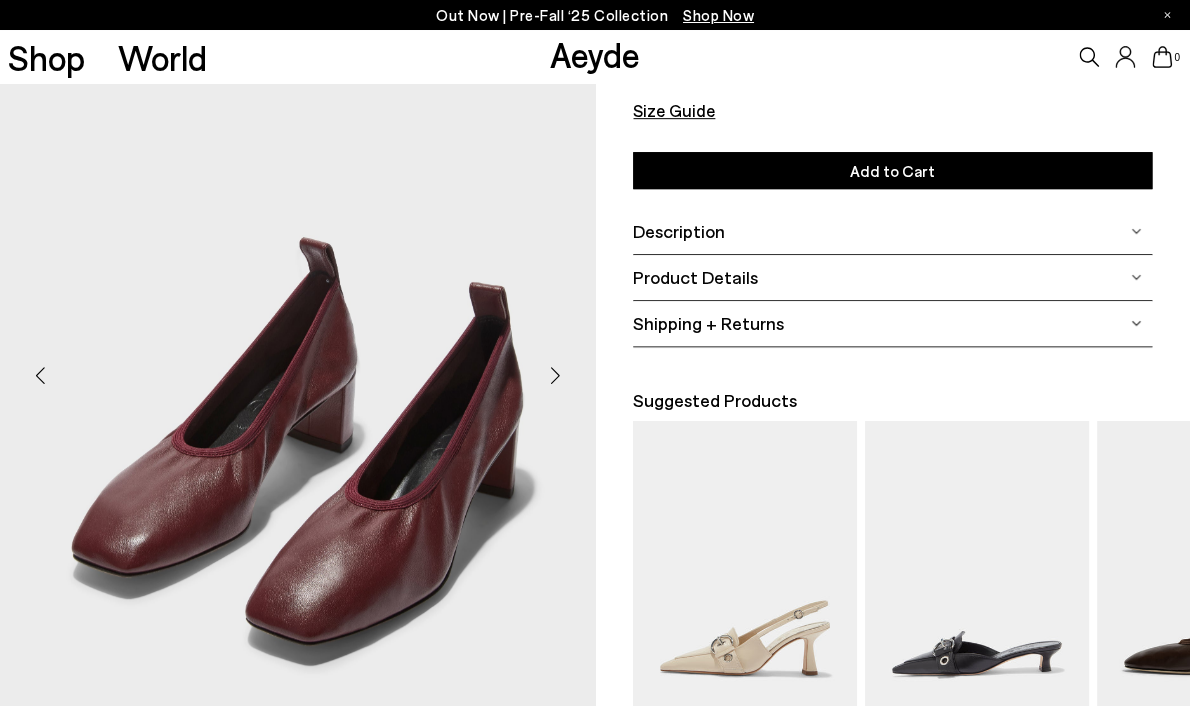 click on "Description" at bounding box center (892, 231) 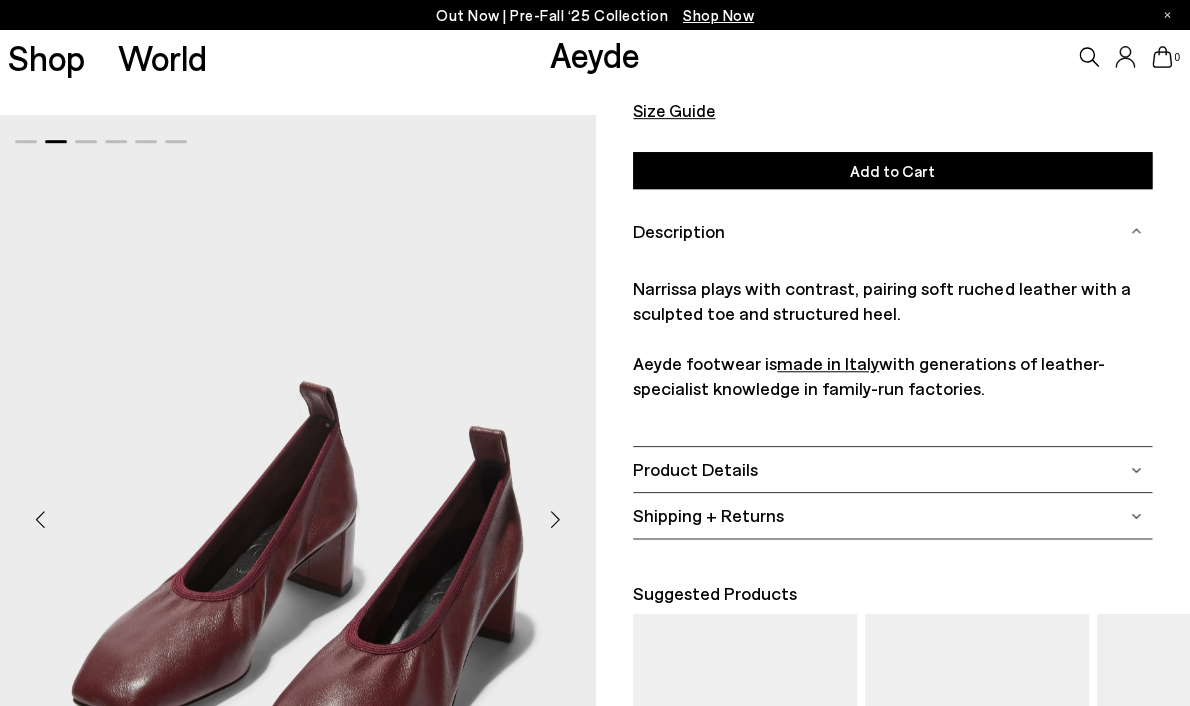 click on "Product Details" at bounding box center (695, 469) 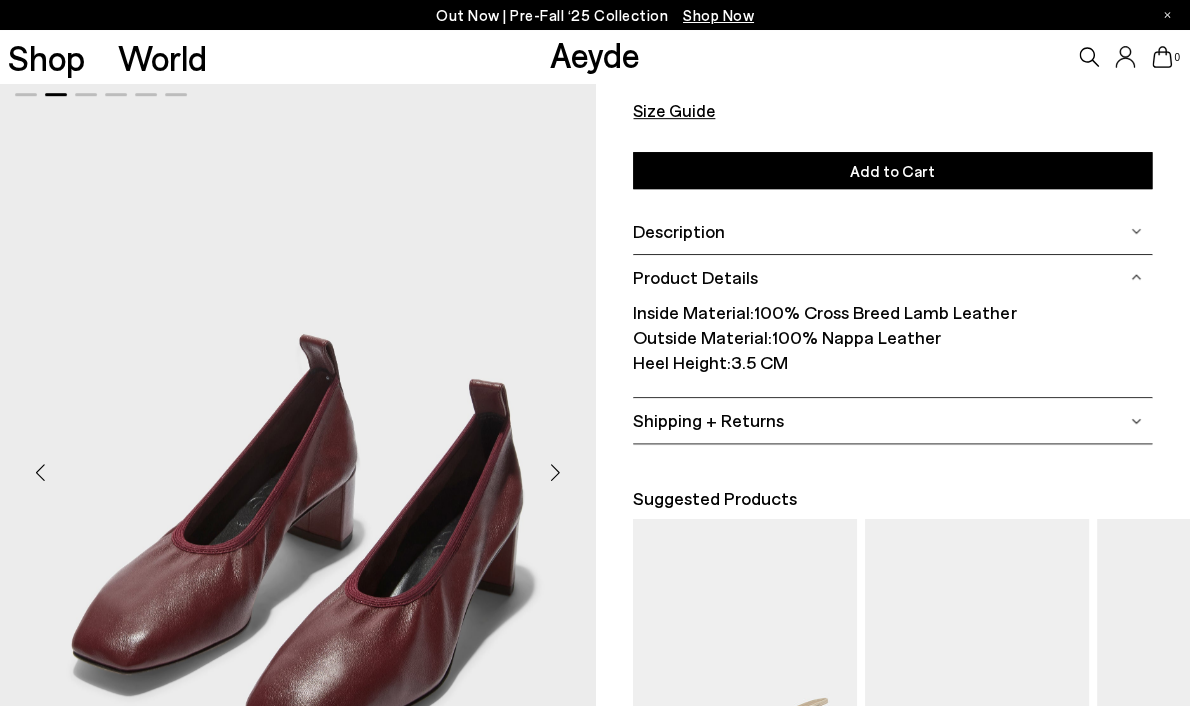 click at bounding box center [555, 473] 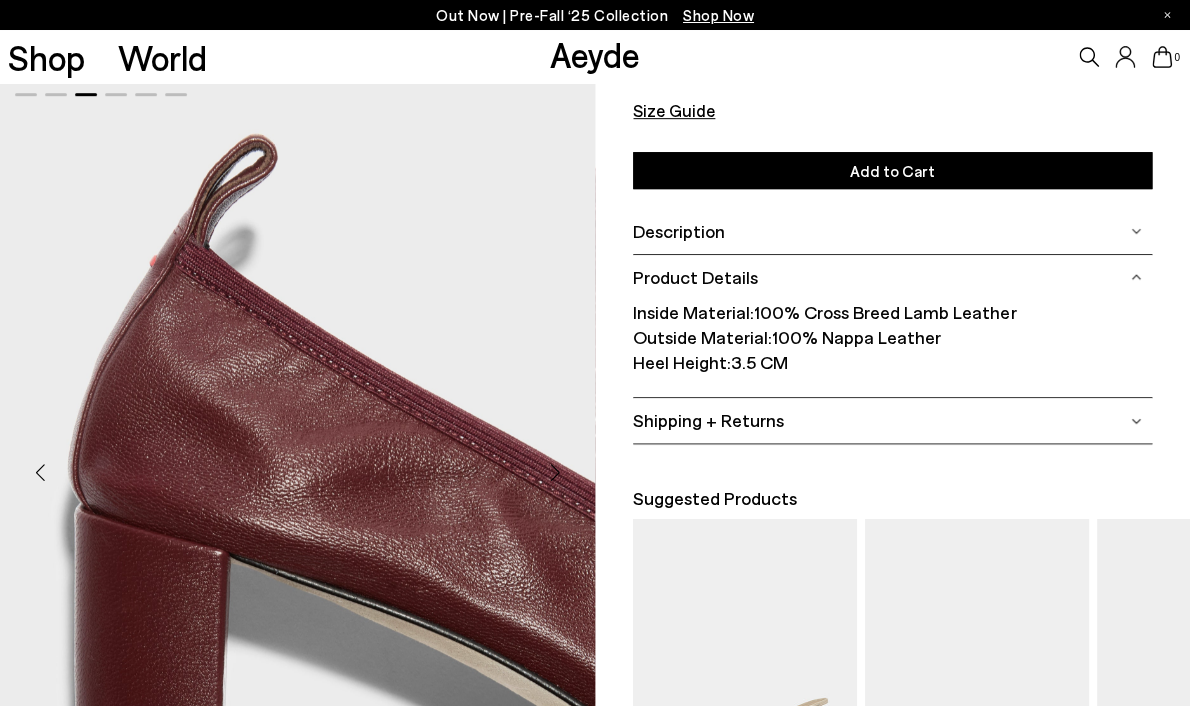 click at bounding box center (555, 473) 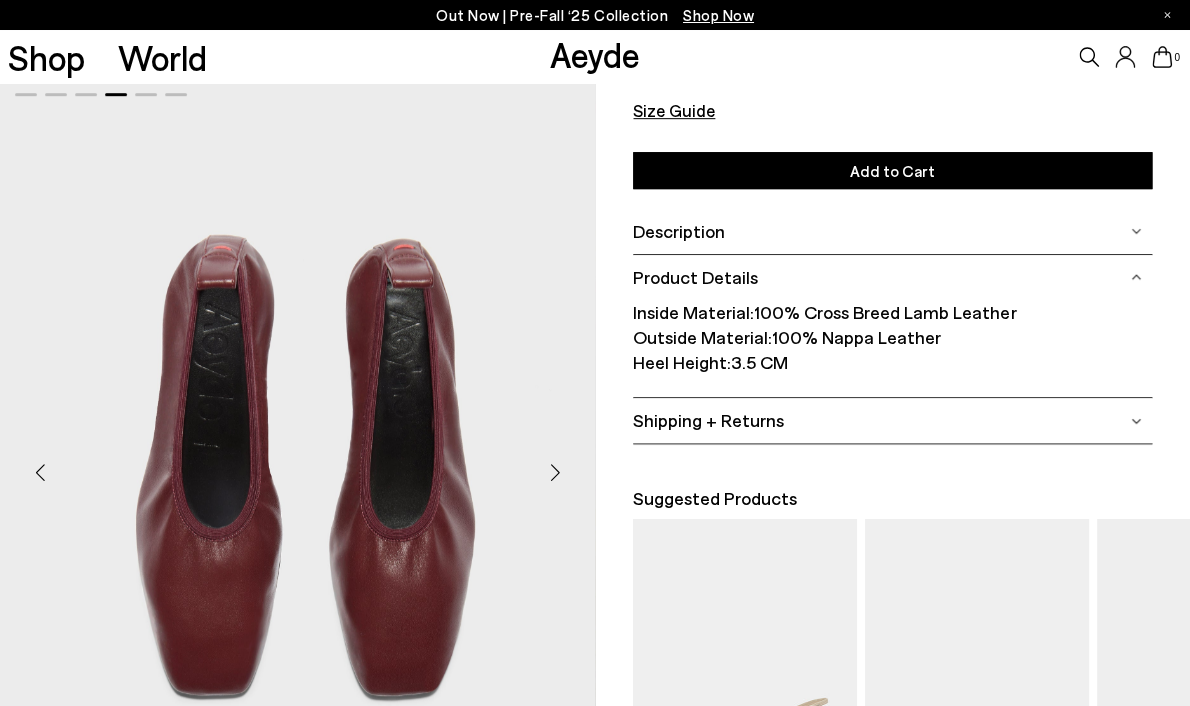 click at bounding box center [555, 473] 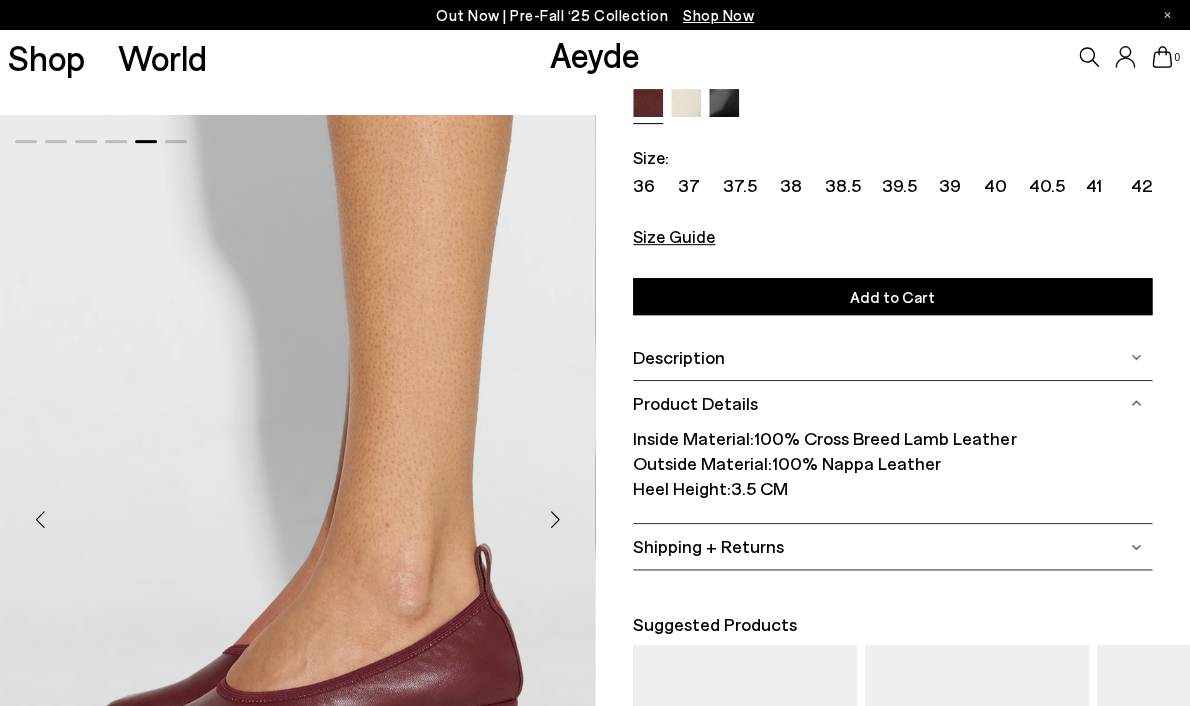 scroll, scrollTop: 0, scrollLeft: 0, axis: both 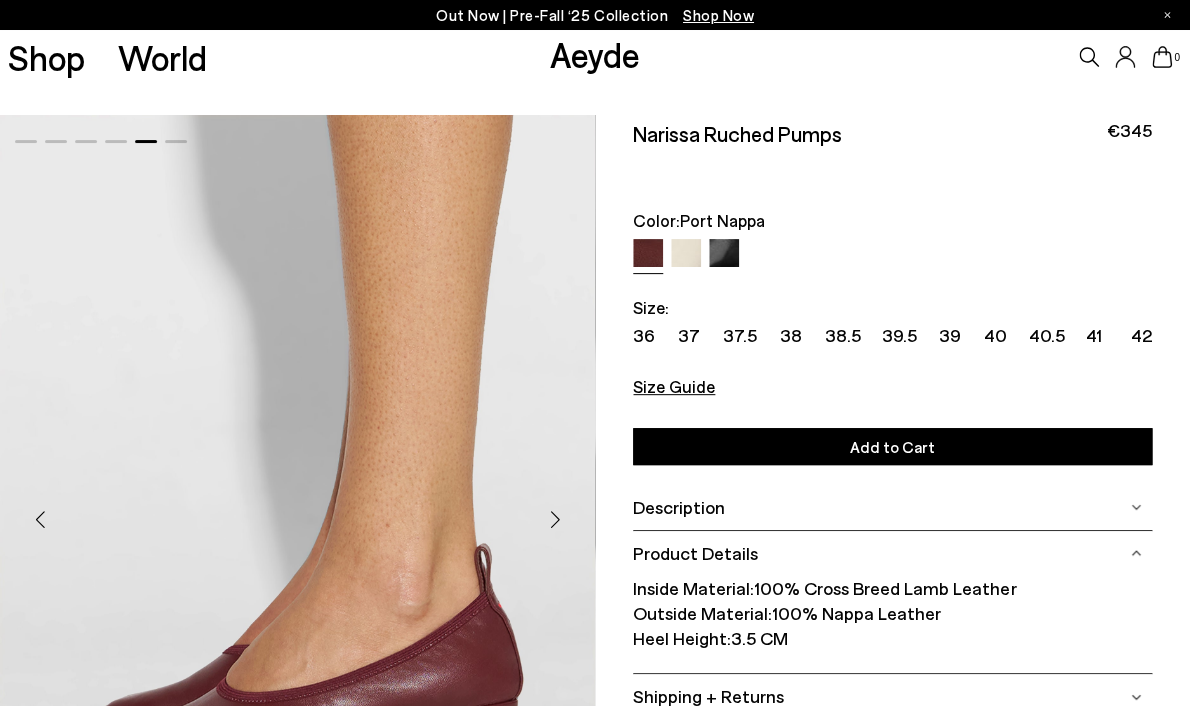 click at bounding box center (724, 254) 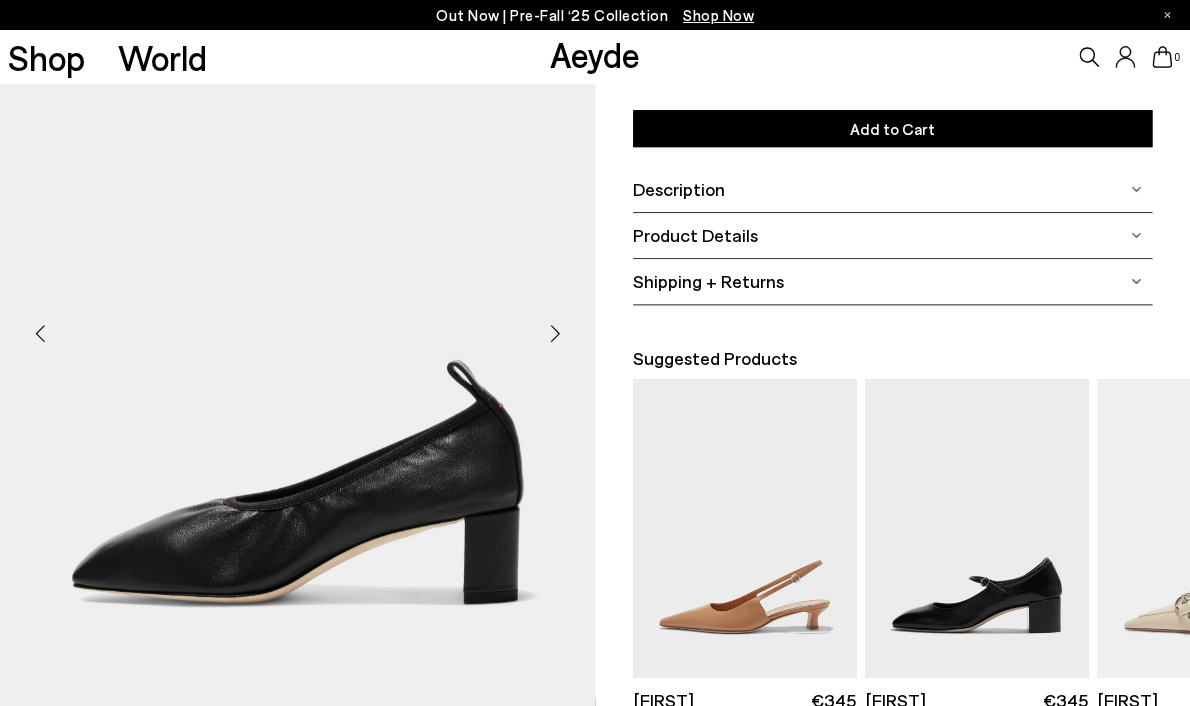 scroll, scrollTop: 366, scrollLeft: 0, axis: vertical 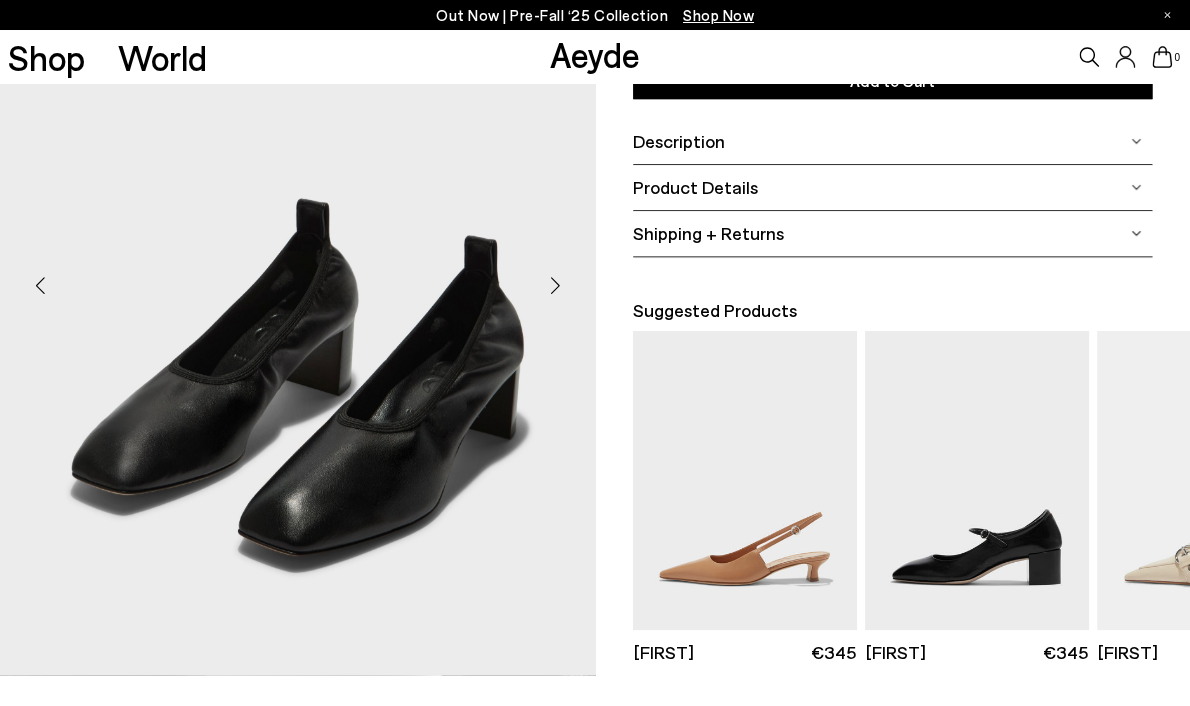 click at bounding box center [555, 286] 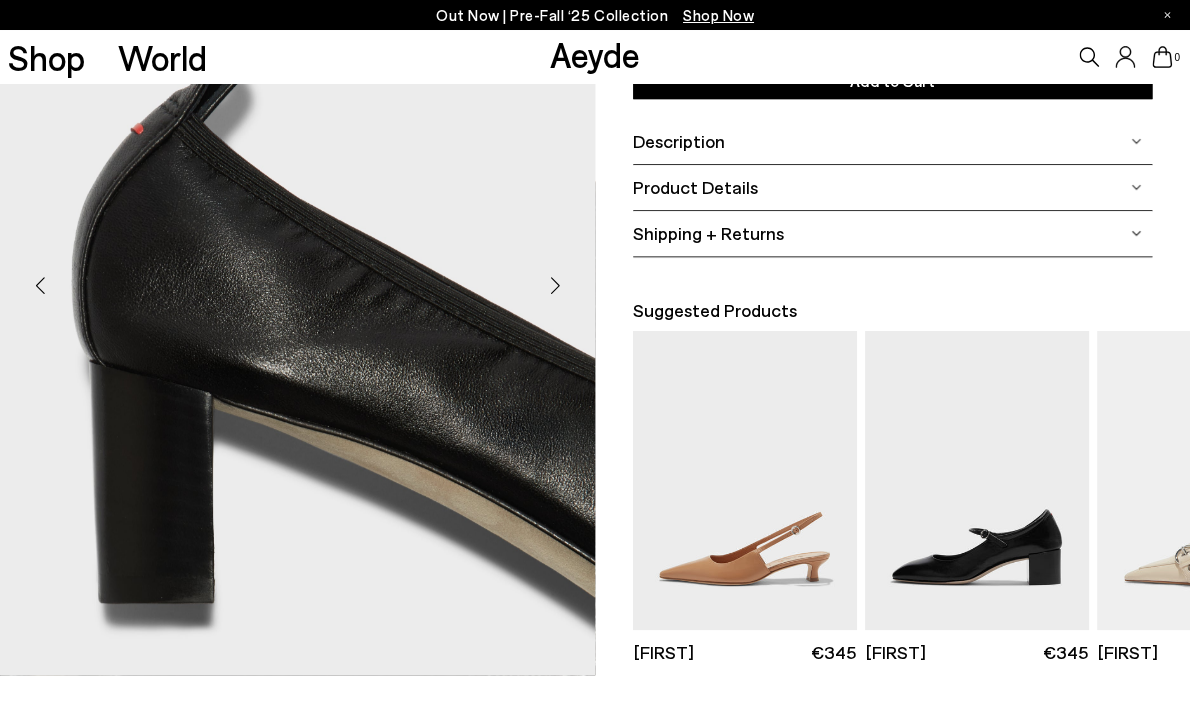 click at bounding box center (555, 286) 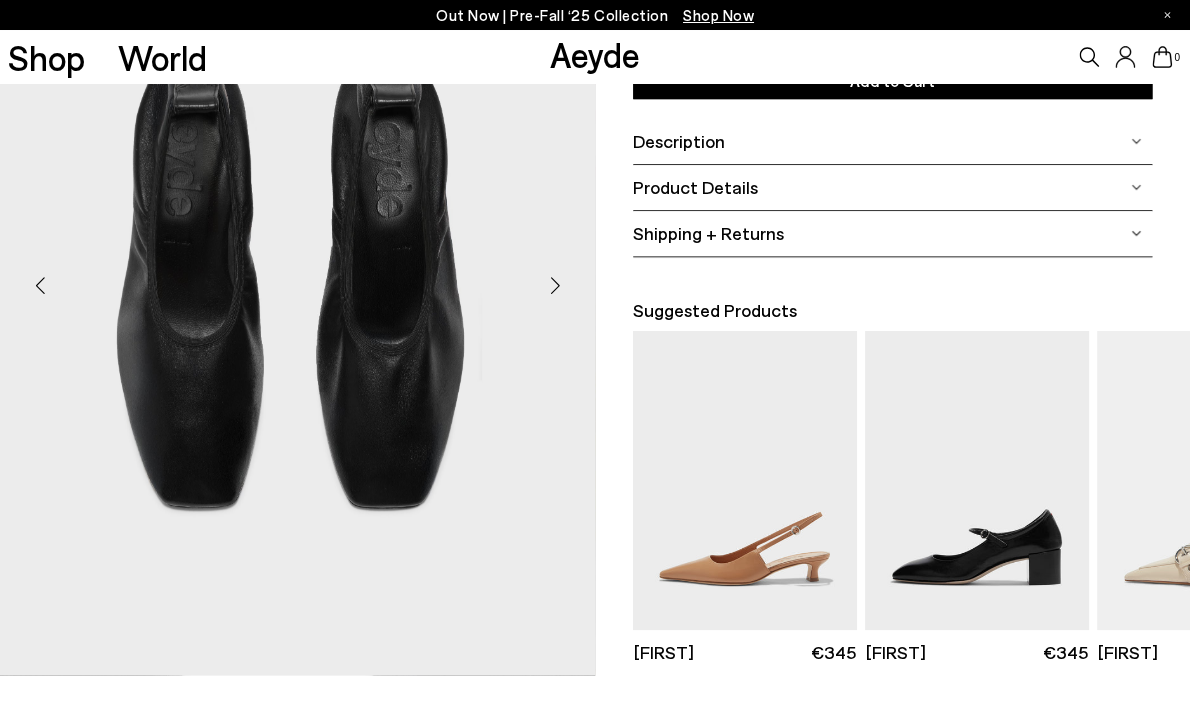 click at bounding box center (555, 286) 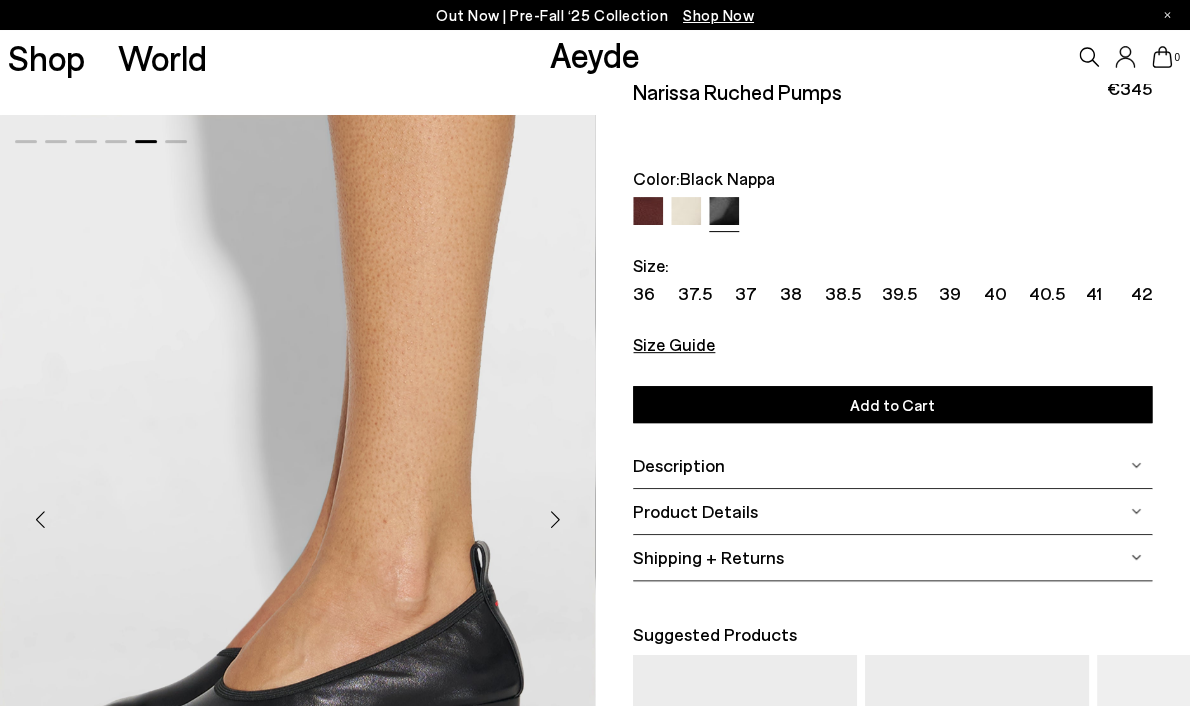 scroll, scrollTop: 0, scrollLeft: 0, axis: both 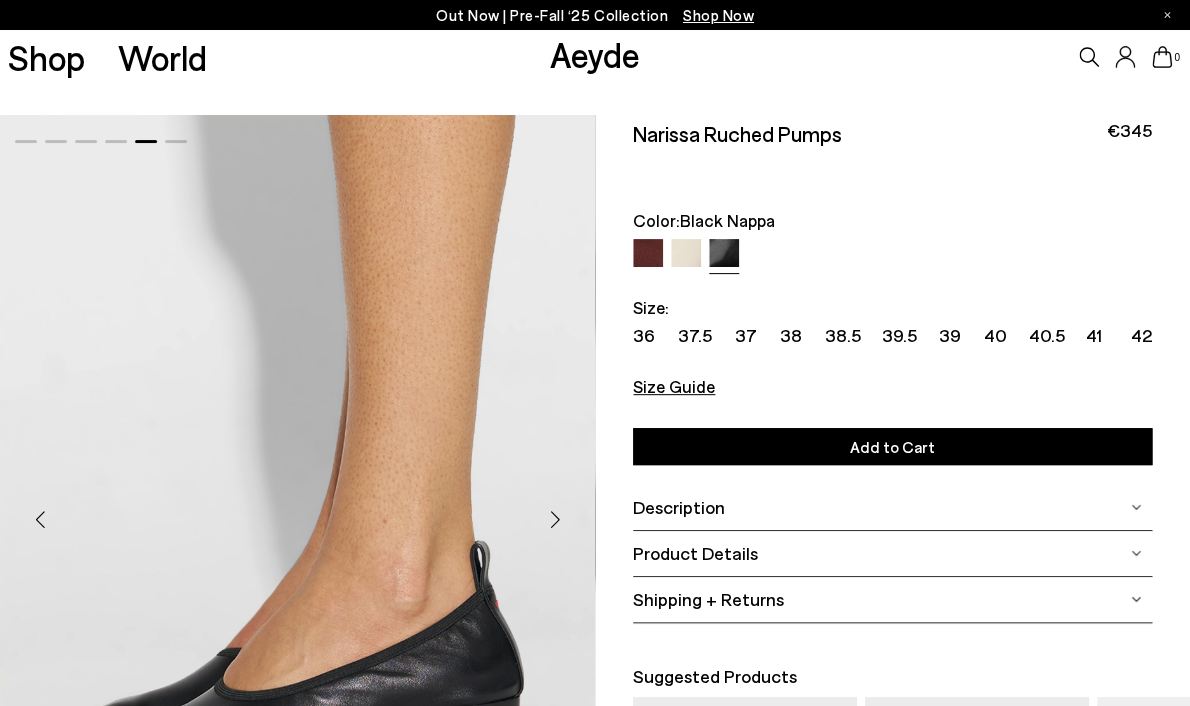 click at bounding box center [686, 254] 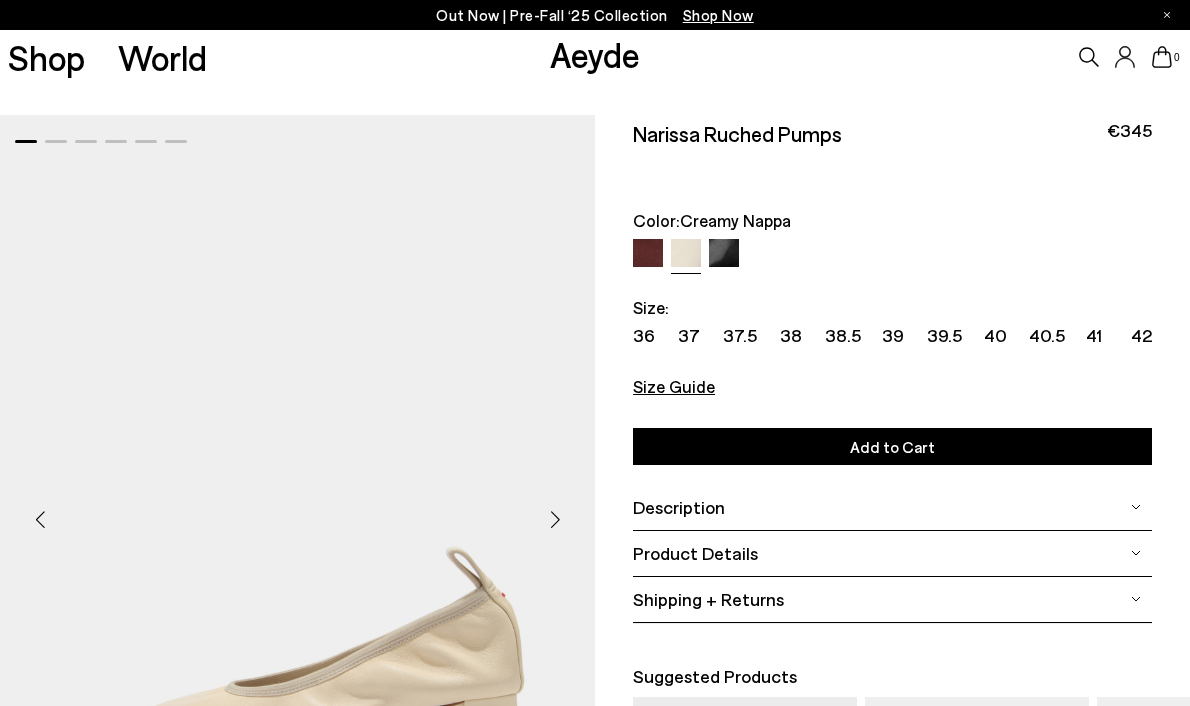 scroll, scrollTop: 1, scrollLeft: 0, axis: vertical 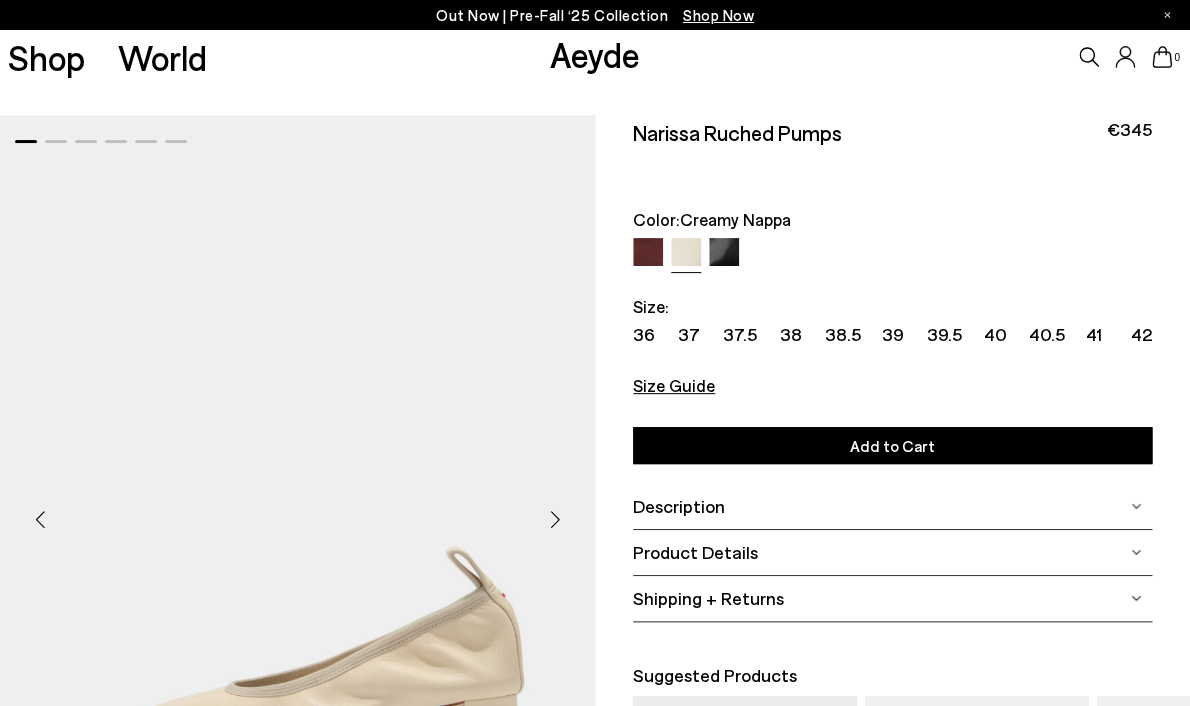 click at bounding box center (555, 520) 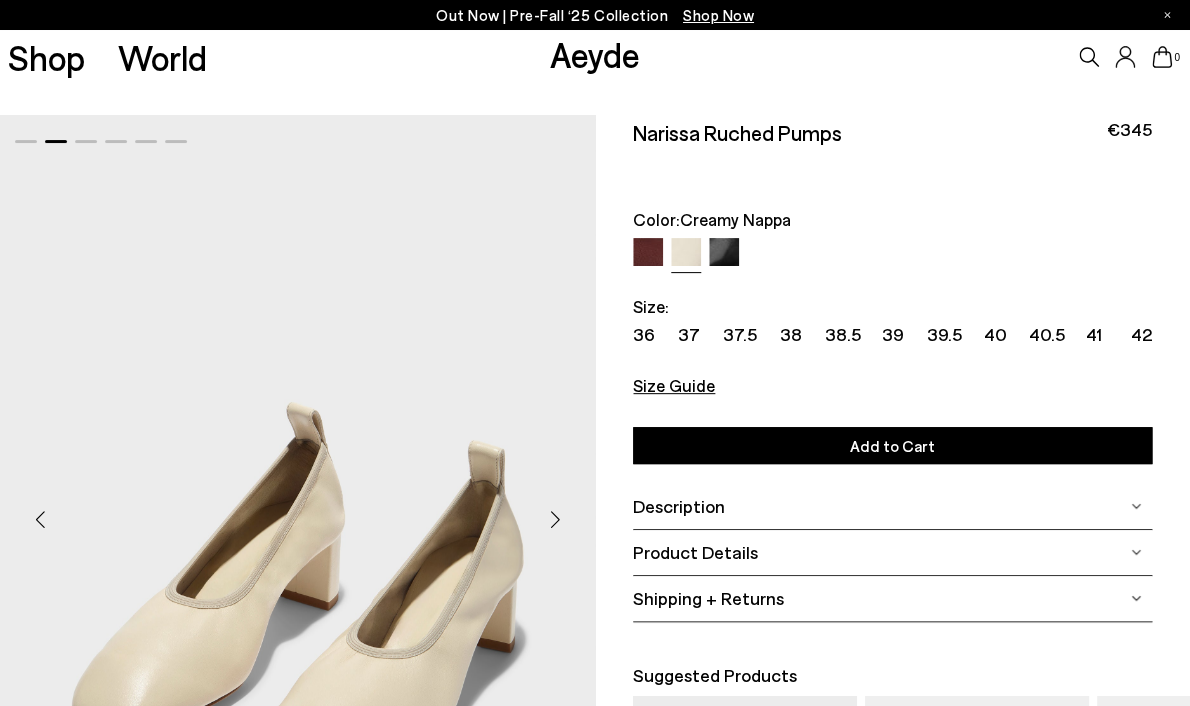 click at bounding box center (555, 520) 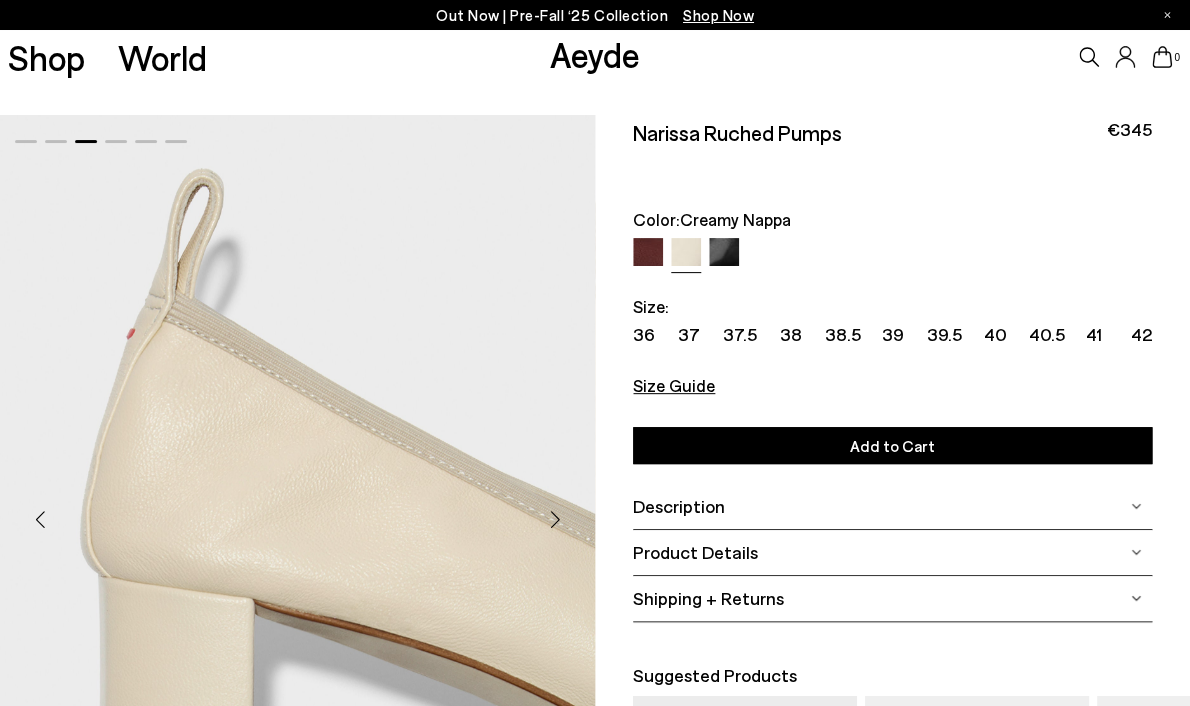click at bounding box center [555, 520] 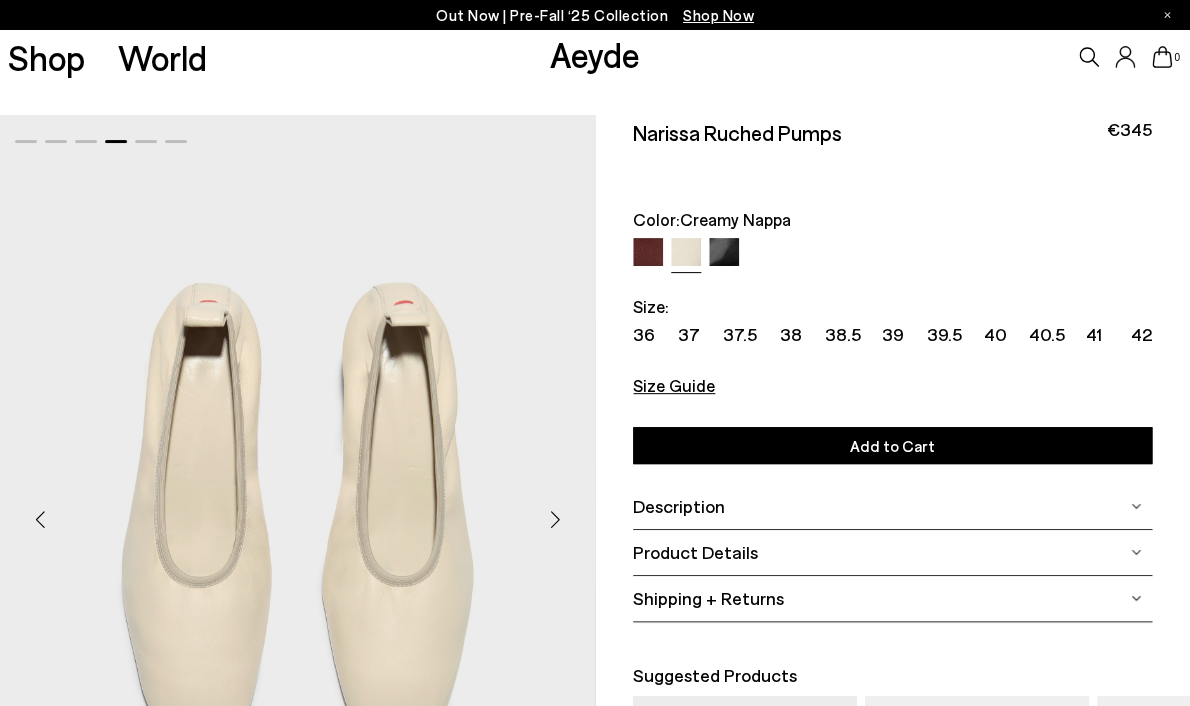 click at bounding box center (555, 520) 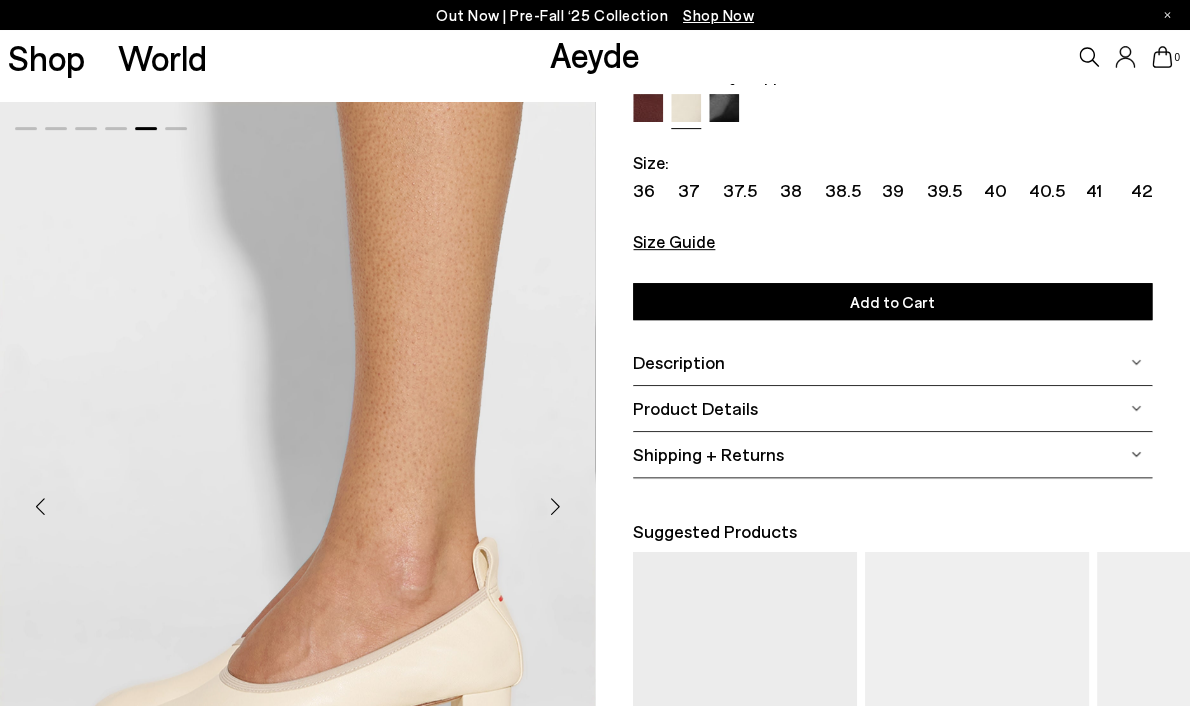 scroll, scrollTop: 112, scrollLeft: 0, axis: vertical 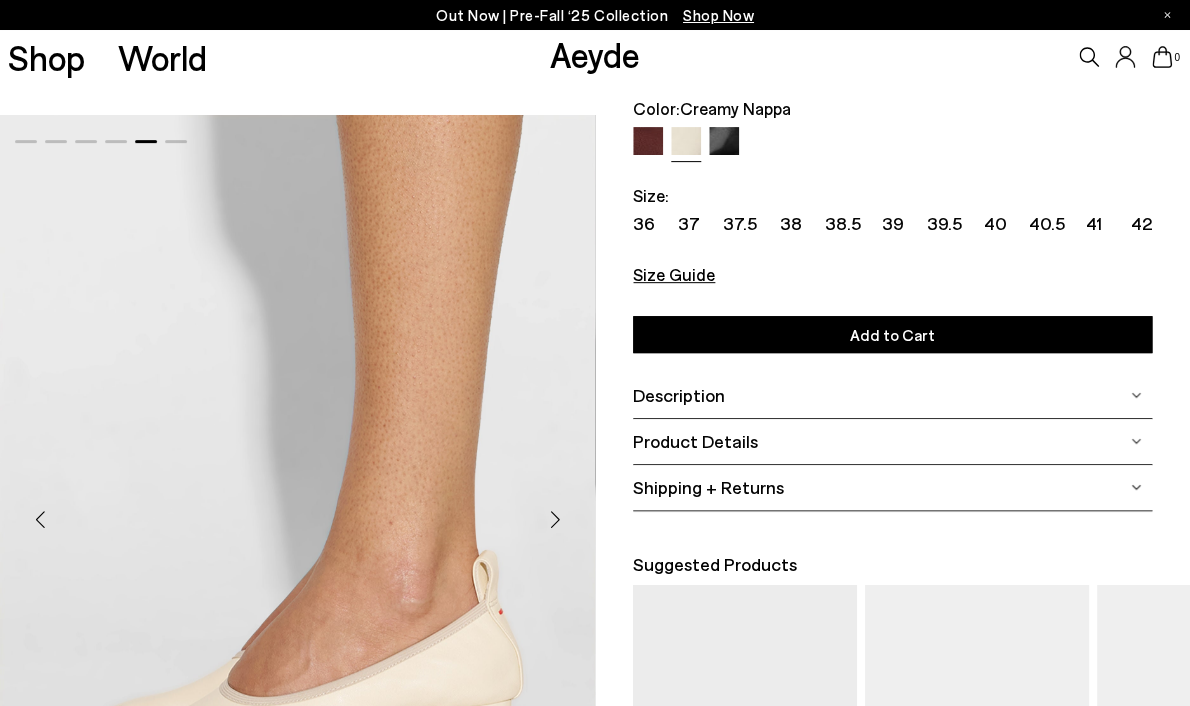click at bounding box center [648, 142] 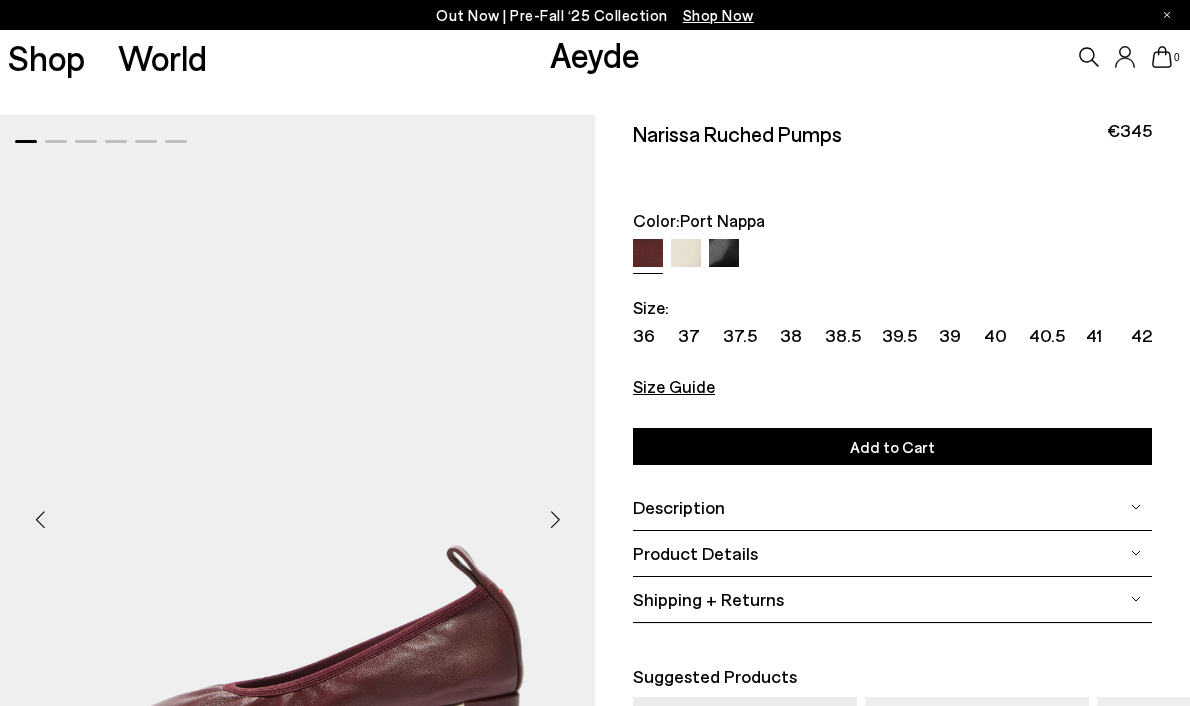 scroll, scrollTop: 0, scrollLeft: 0, axis: both 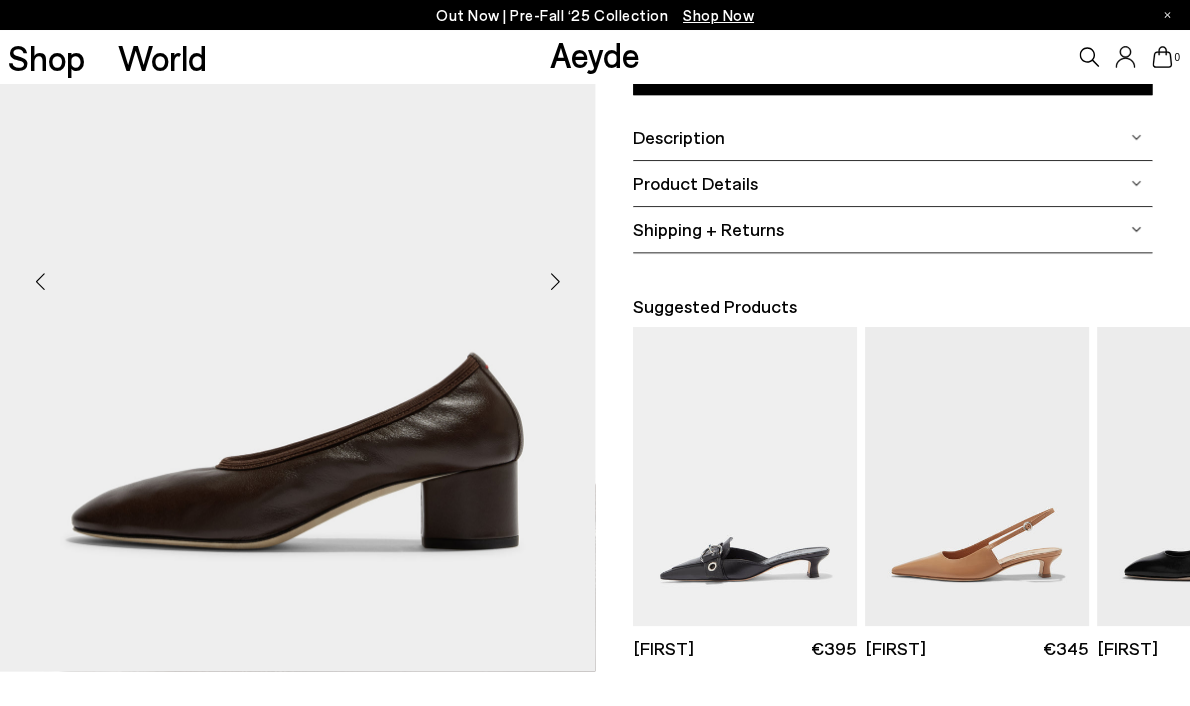 click at bounding box center (555, 282) 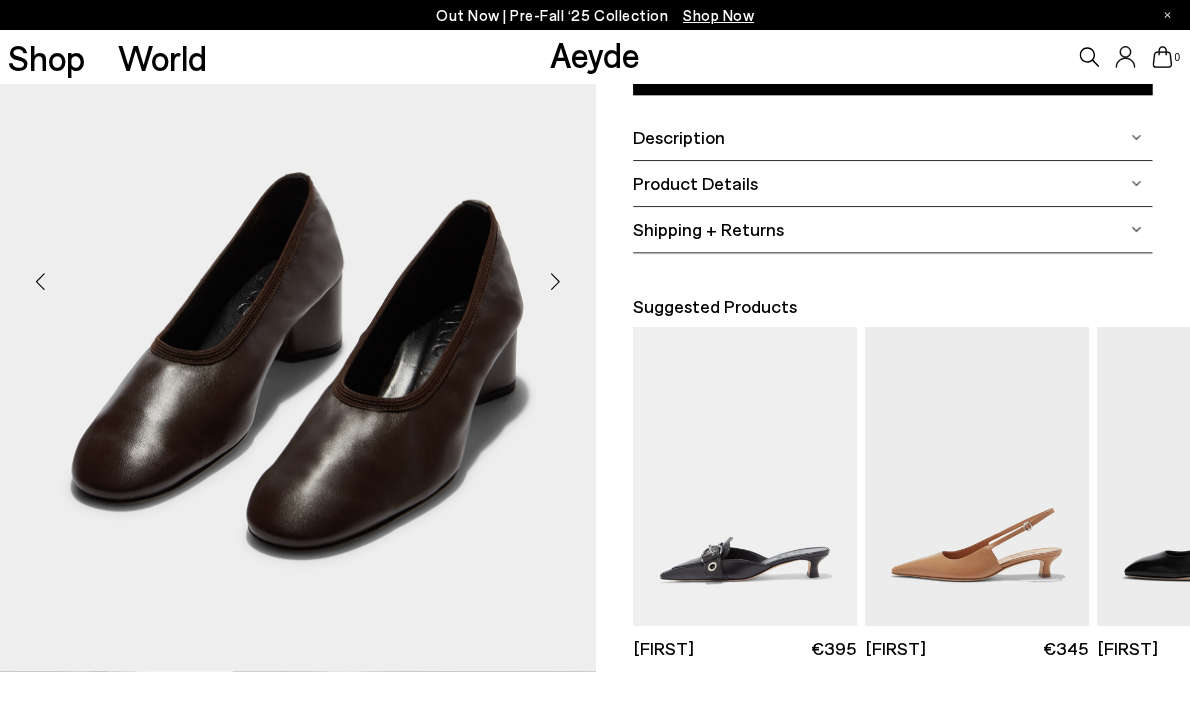 click at bounding box center (555, 282) 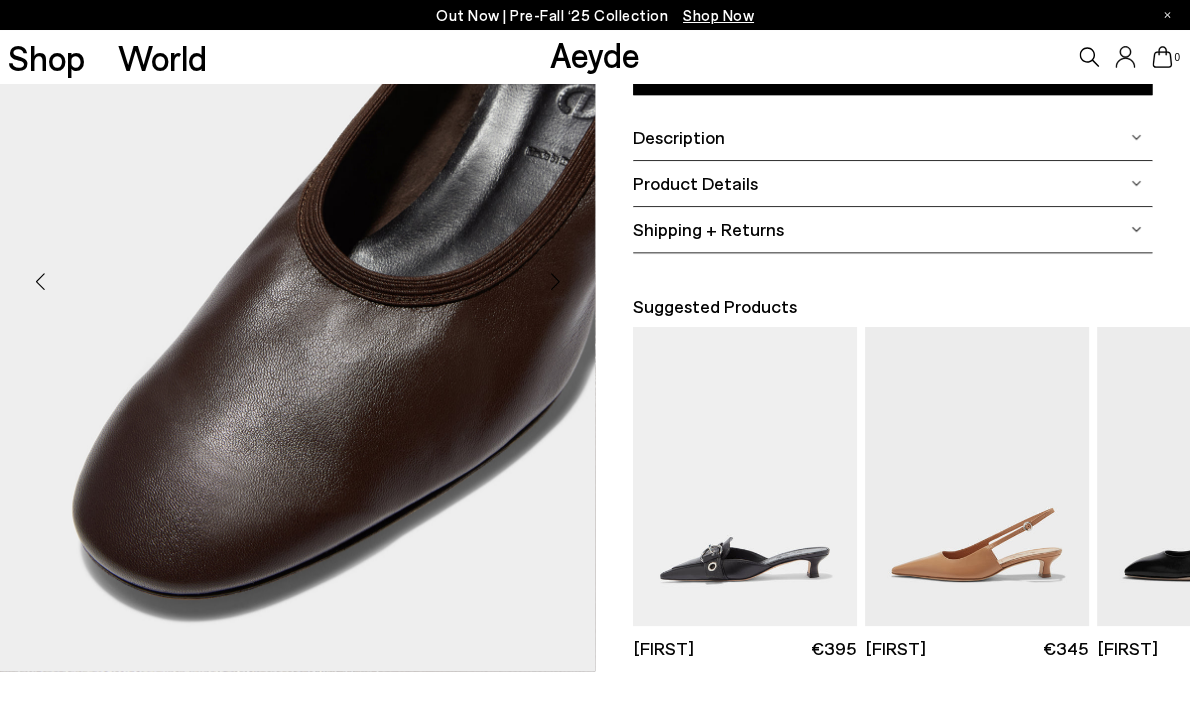 click at bounding box center (555, 282) 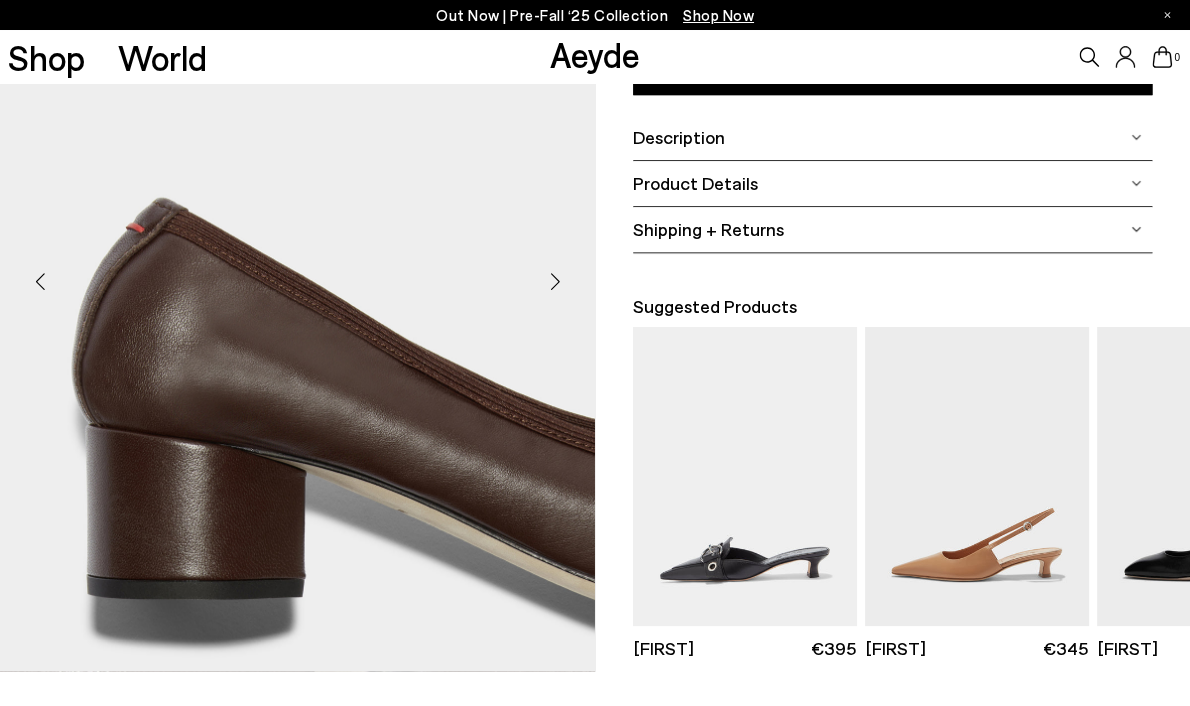 click at bounding box center [555, 282] 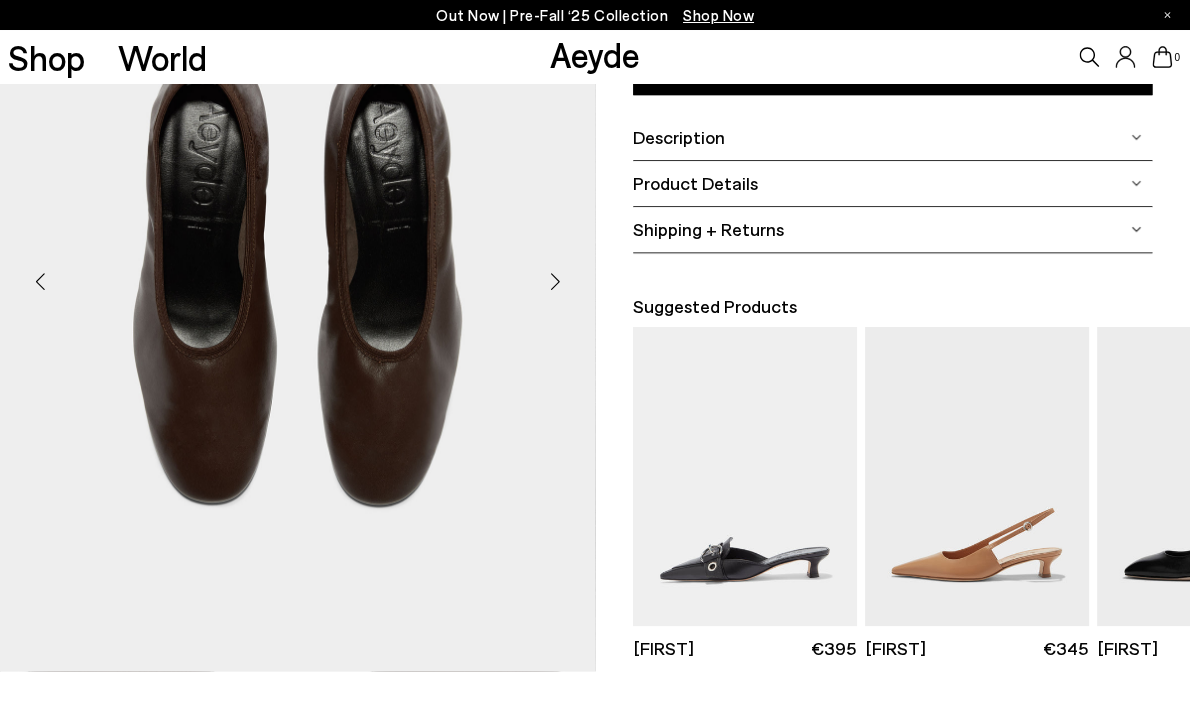click at bounding box center [555, 282] 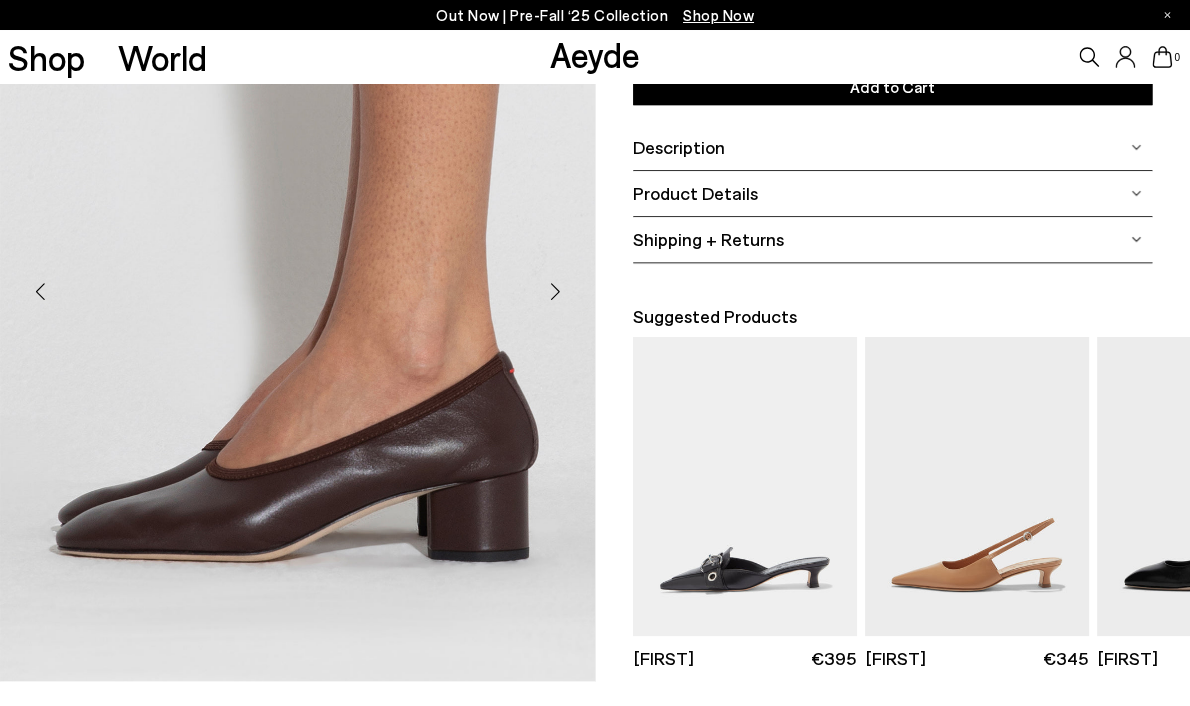 scroll, scrollTop: 361, scrollLeft: 0, axis: vertical 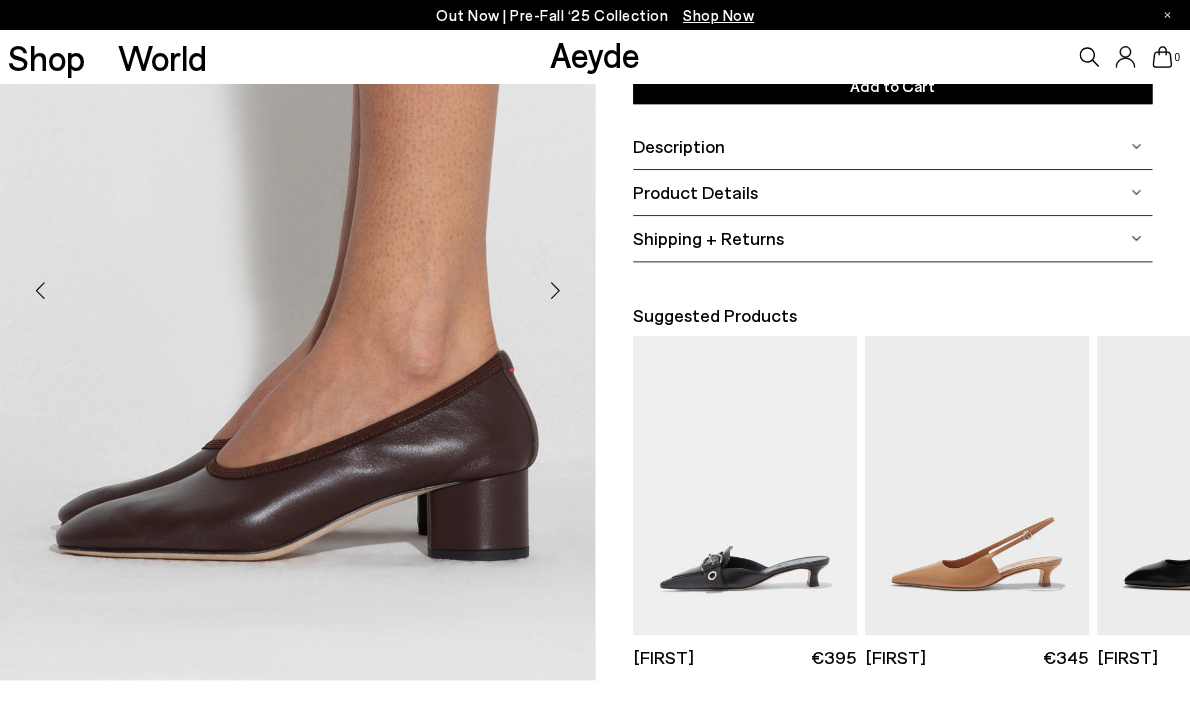 click on "Product Details" at bounding box center (695, 192) 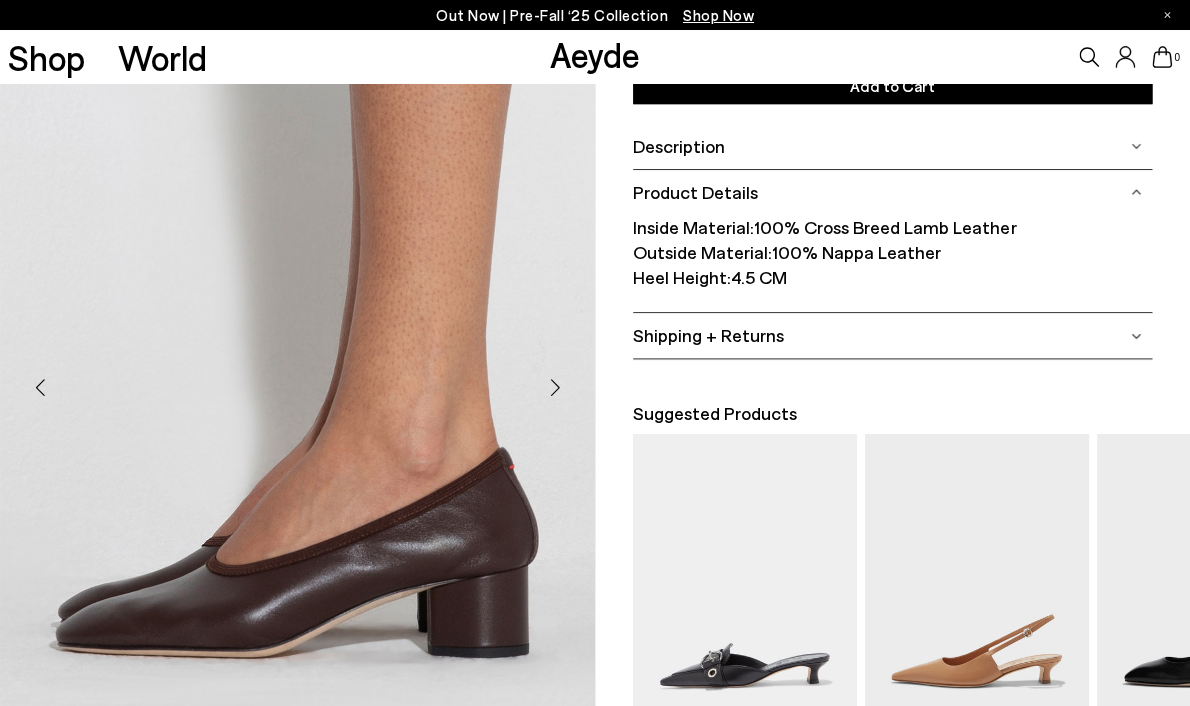 scroll, scrollTop: 366, scrollLeft: 0, axis: vertical 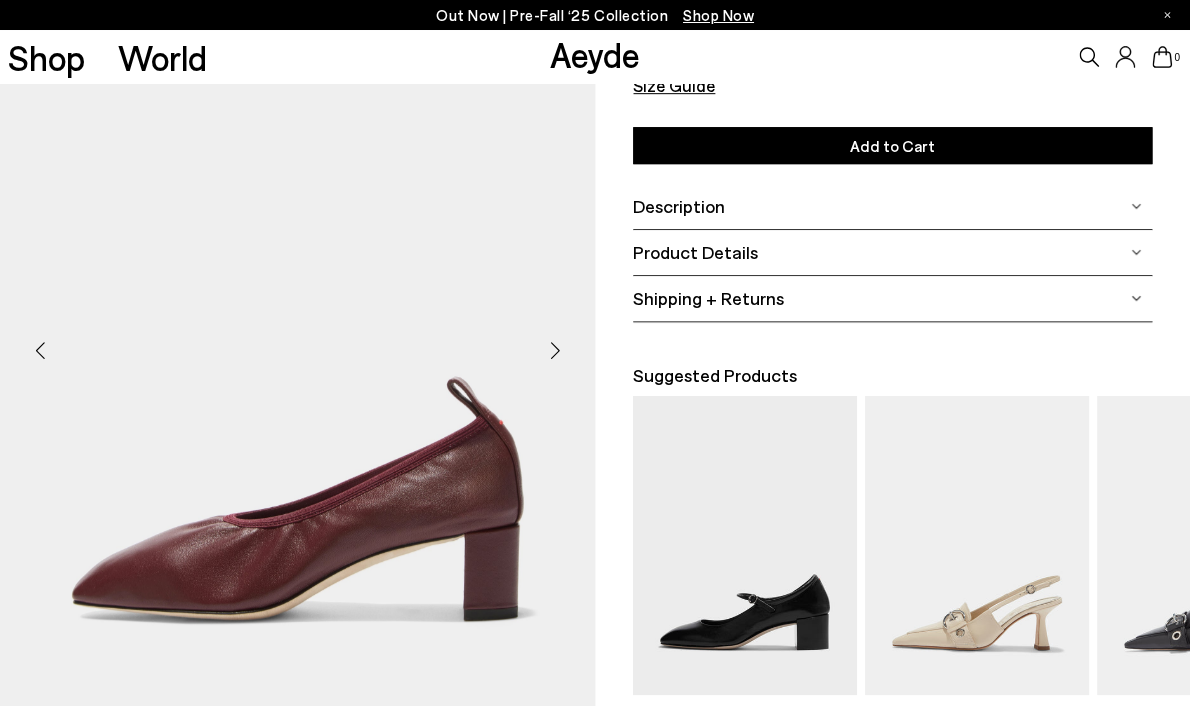 click on "Product Details" at bounding box center (695, 252) 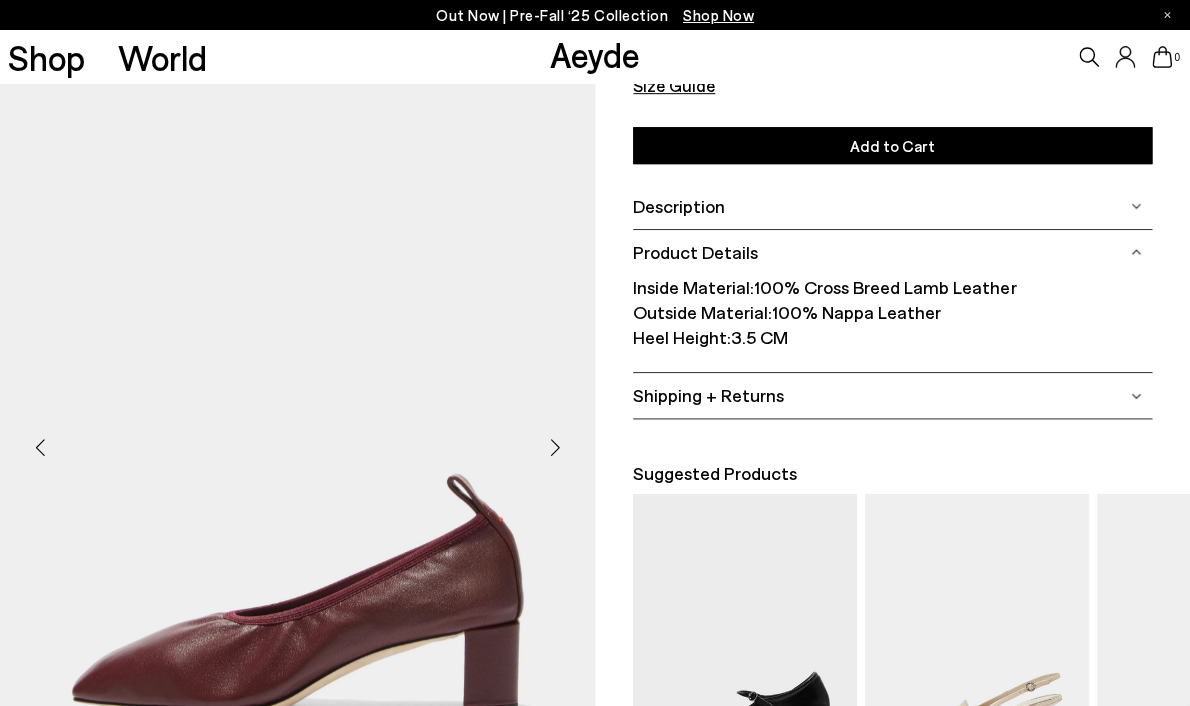 click at bounding box center (555, 448) 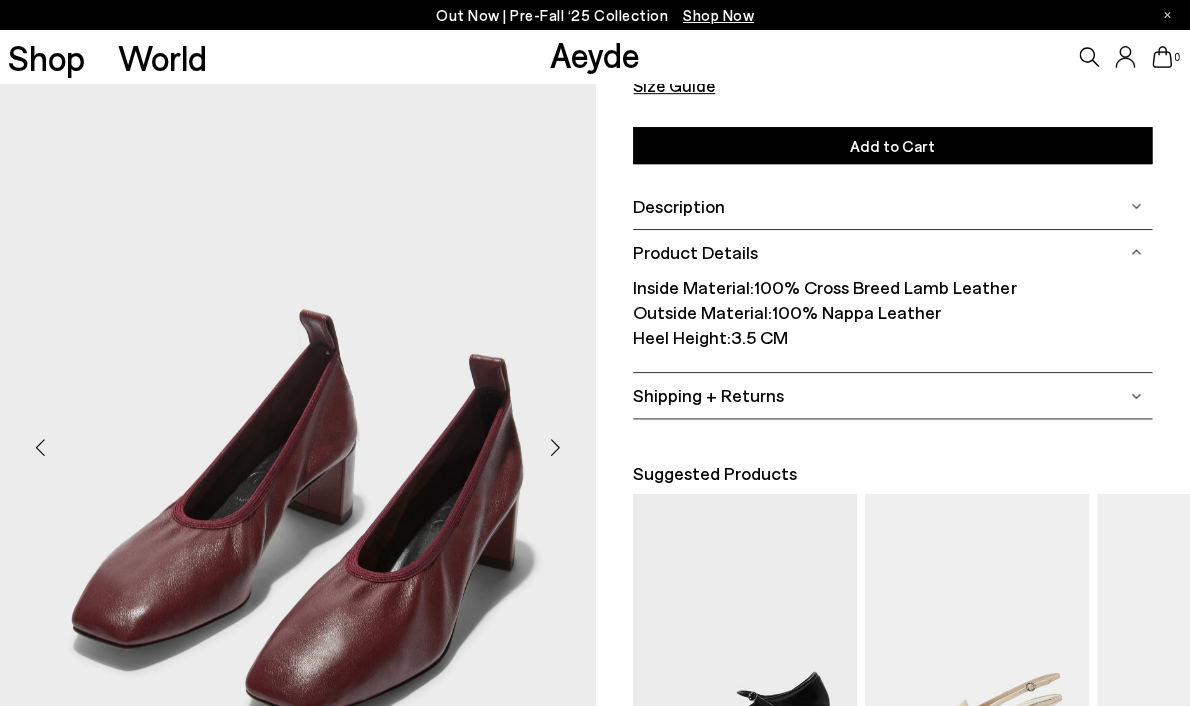 click at bounding box center [555, 448] 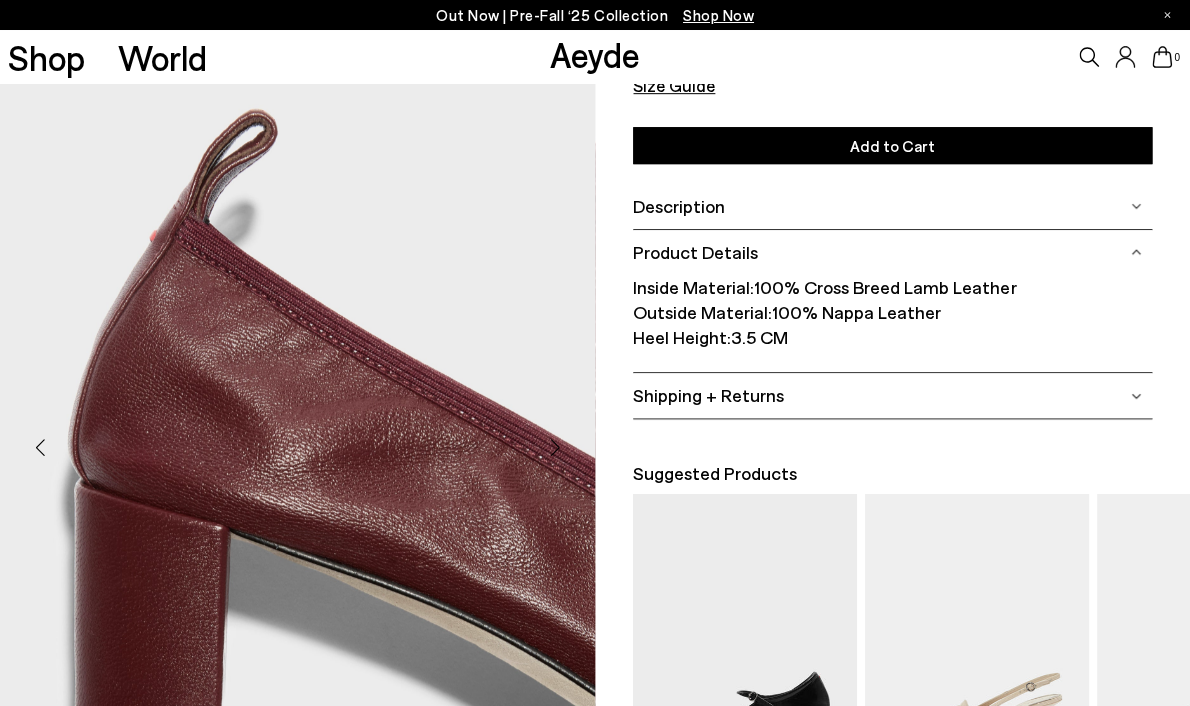 click at bounding box center (555, 448) 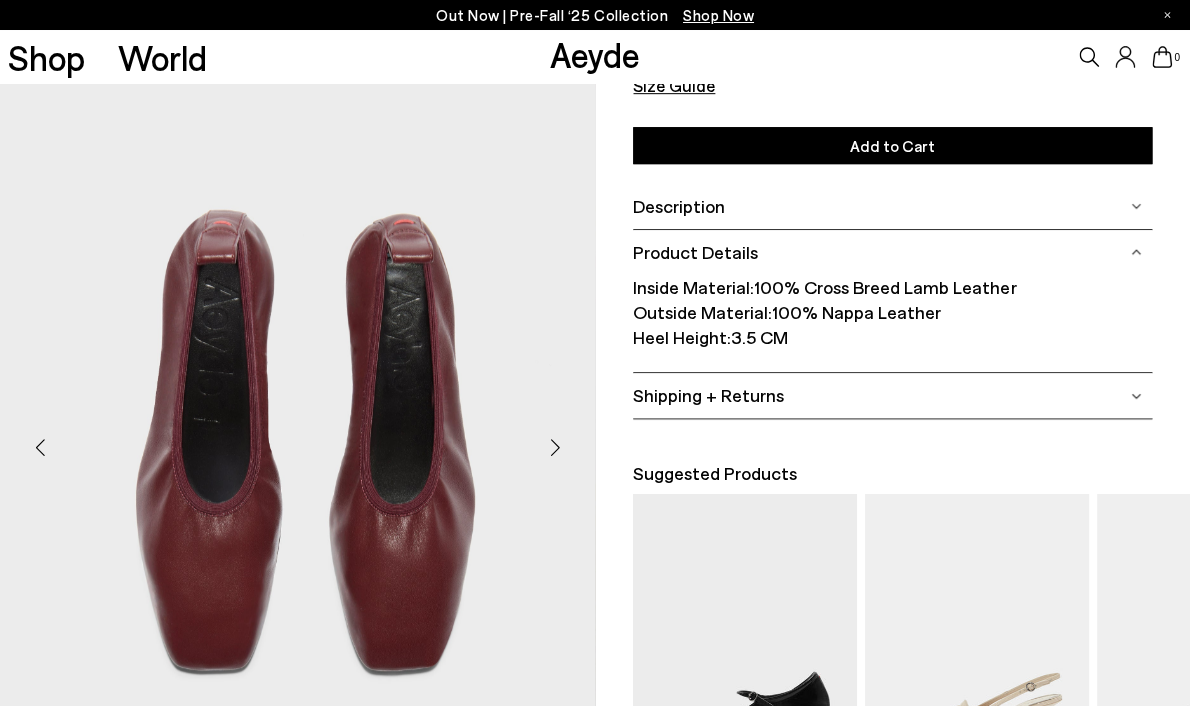 click at bounding box center (555, 448) 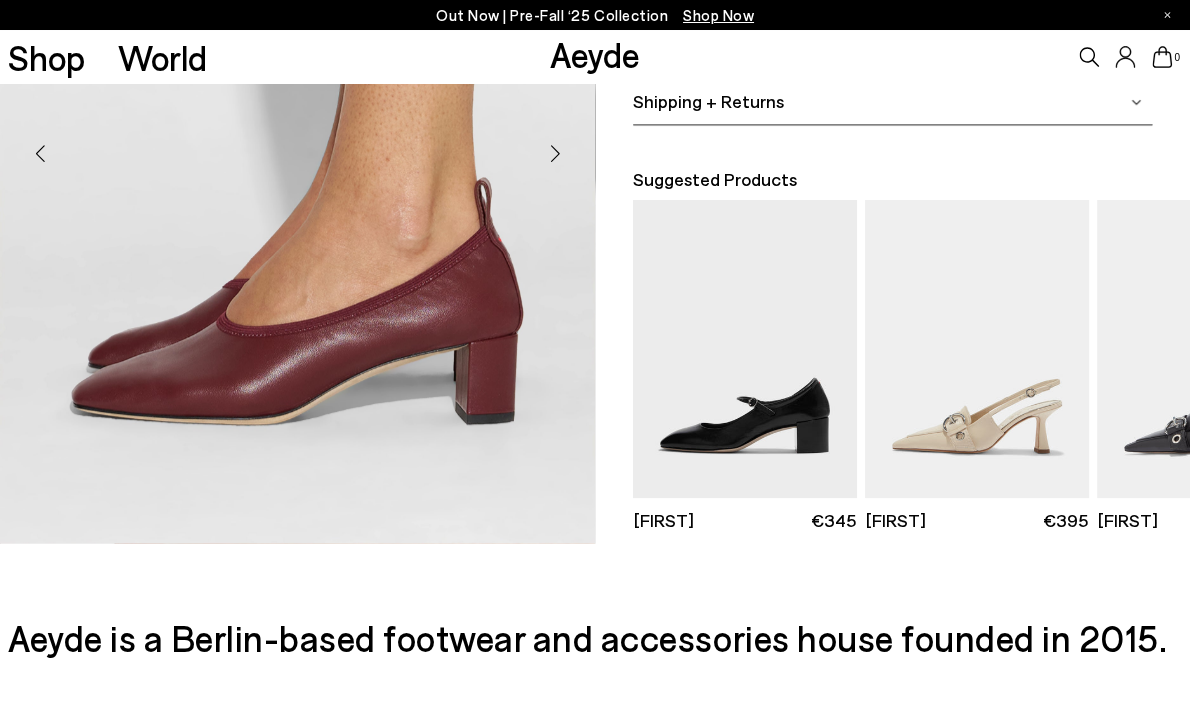 scroll, scrollTop: 596, scrollLeft: 0, axis: vertical 